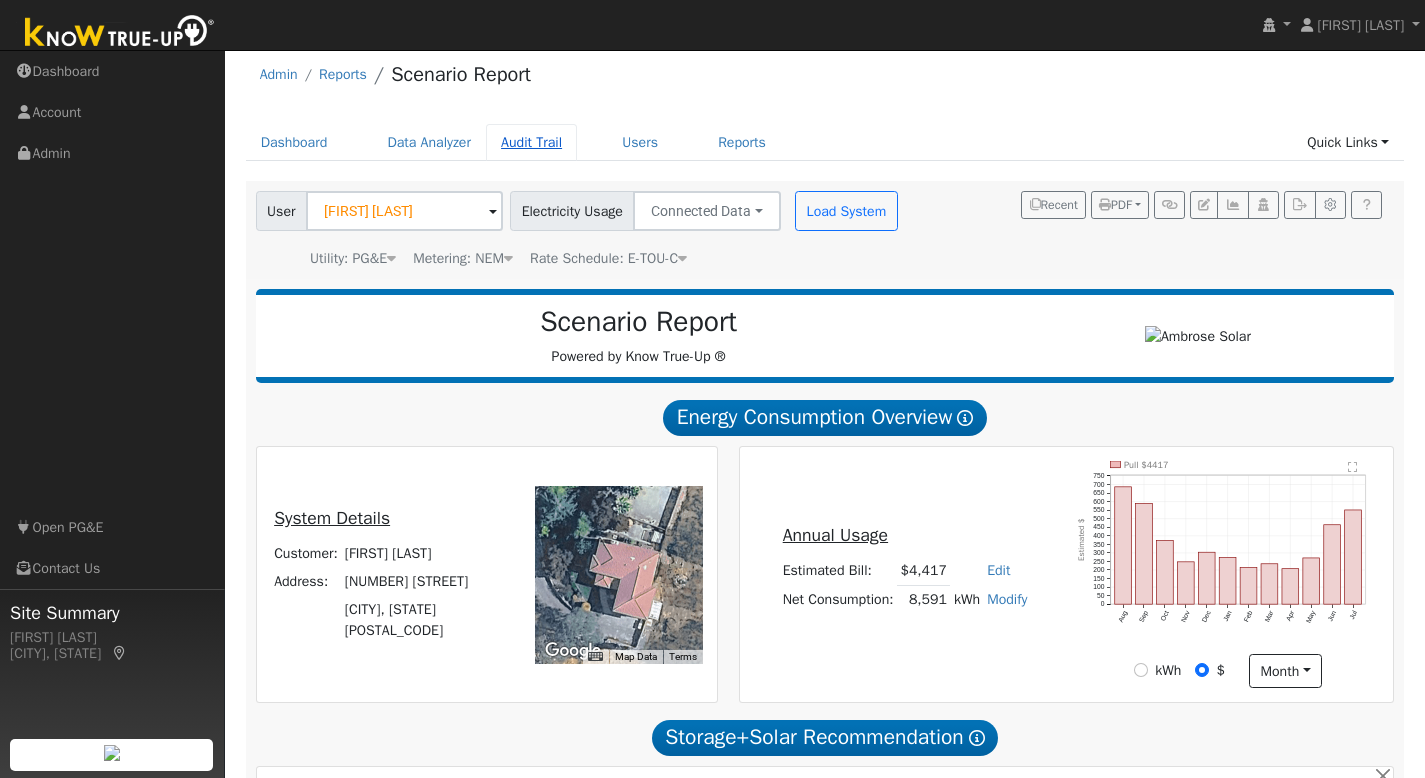 scroll, scrollTop: 0, scrollLeft: 0, axis: both 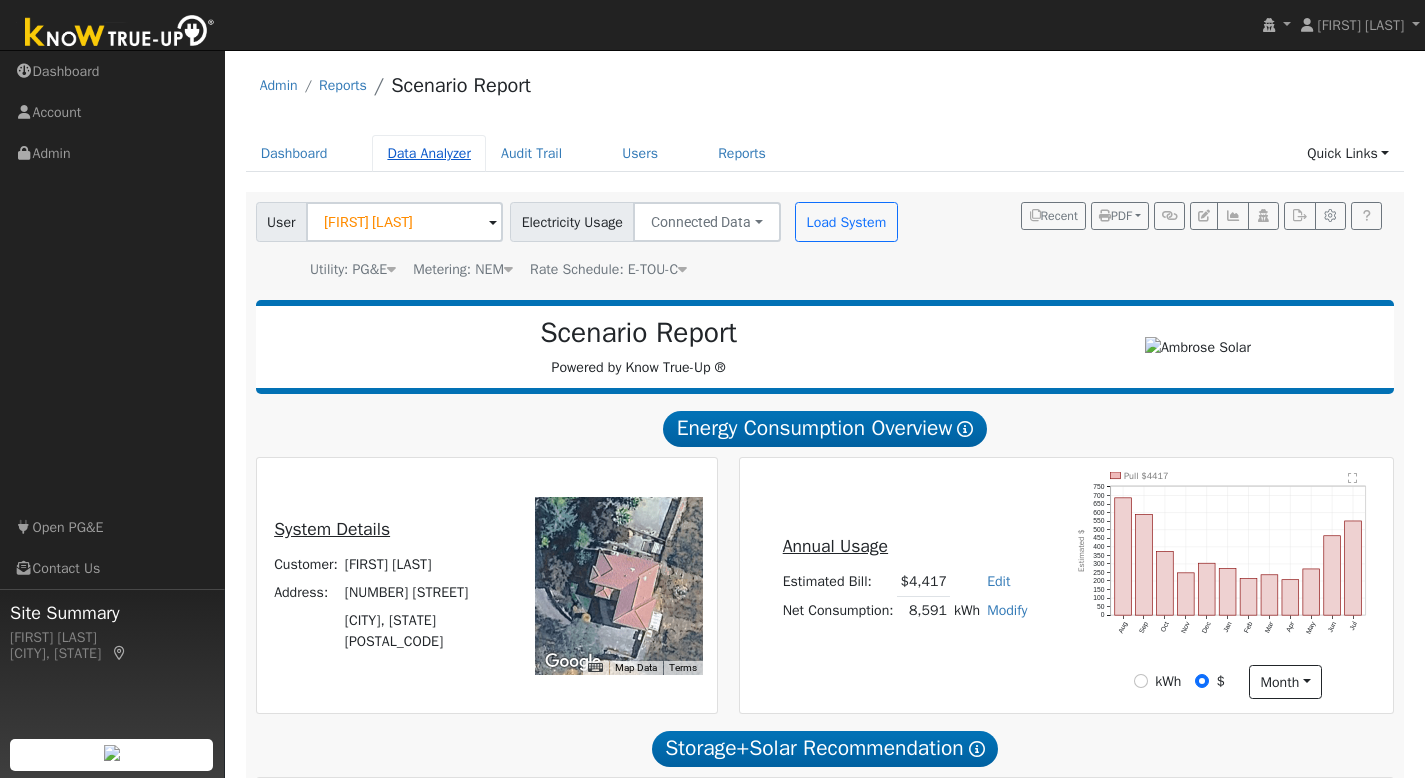 click on "Data Analyzer" at bounding box center [429, 153] 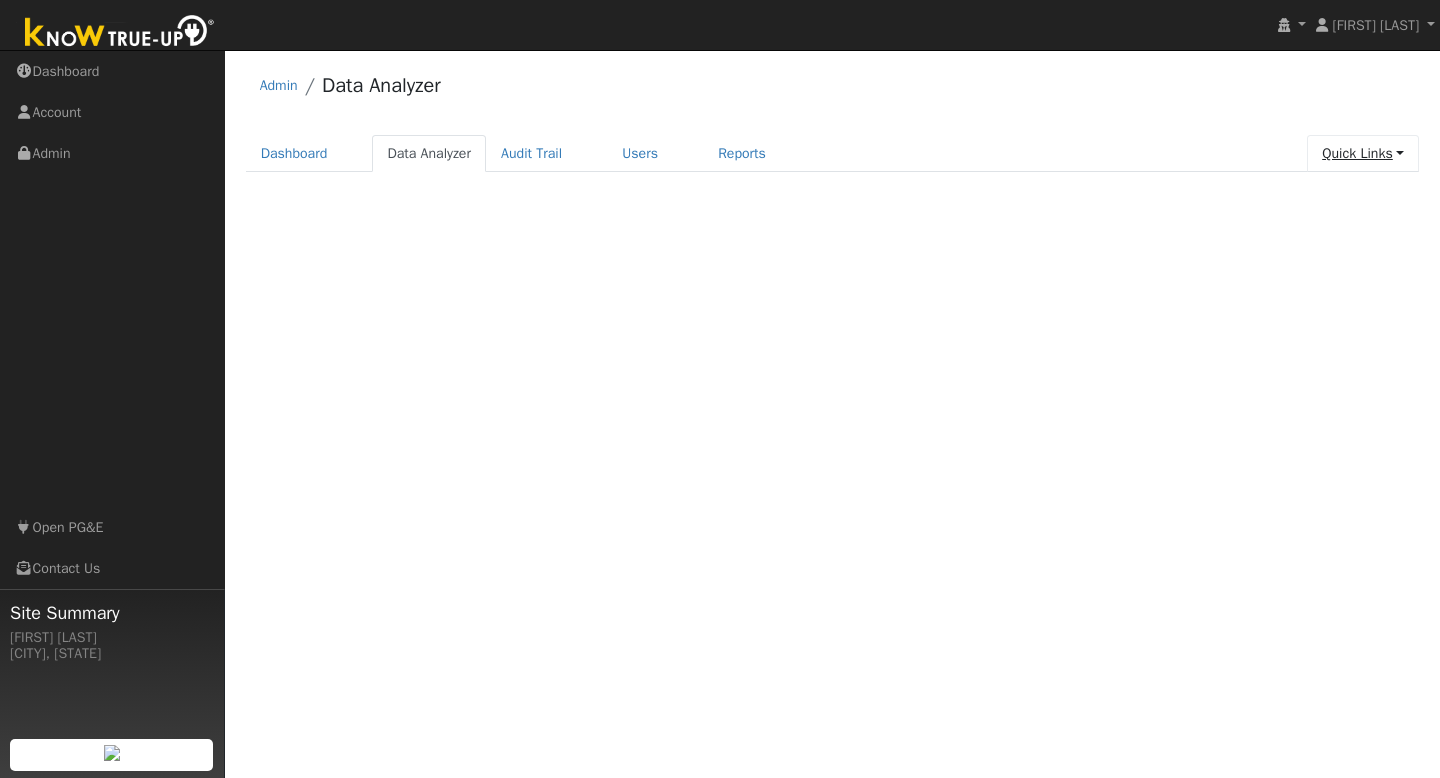 scroll, scrollTop: 0, scrollLeft: 0, axis: both 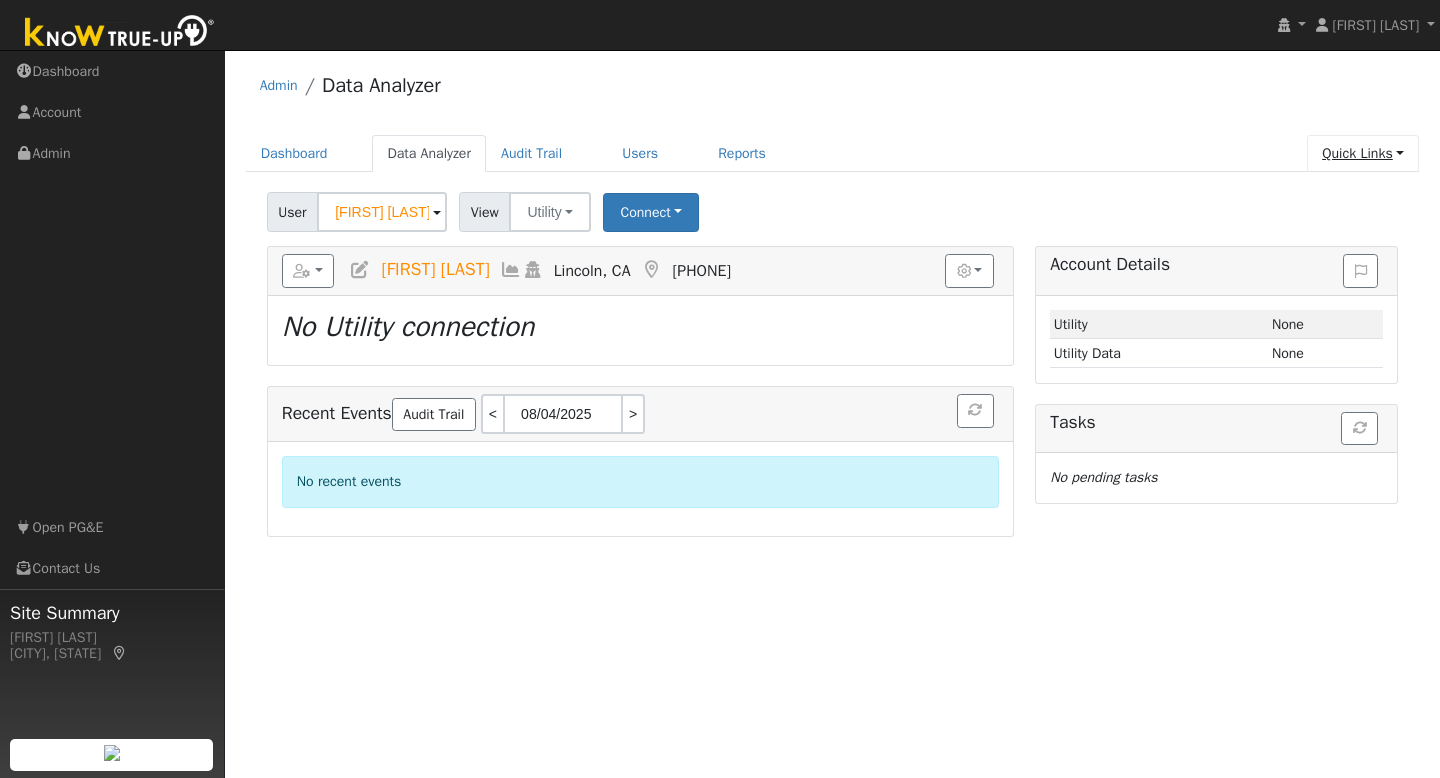 click on "Quick Links" at bounding box center (1363, 153) 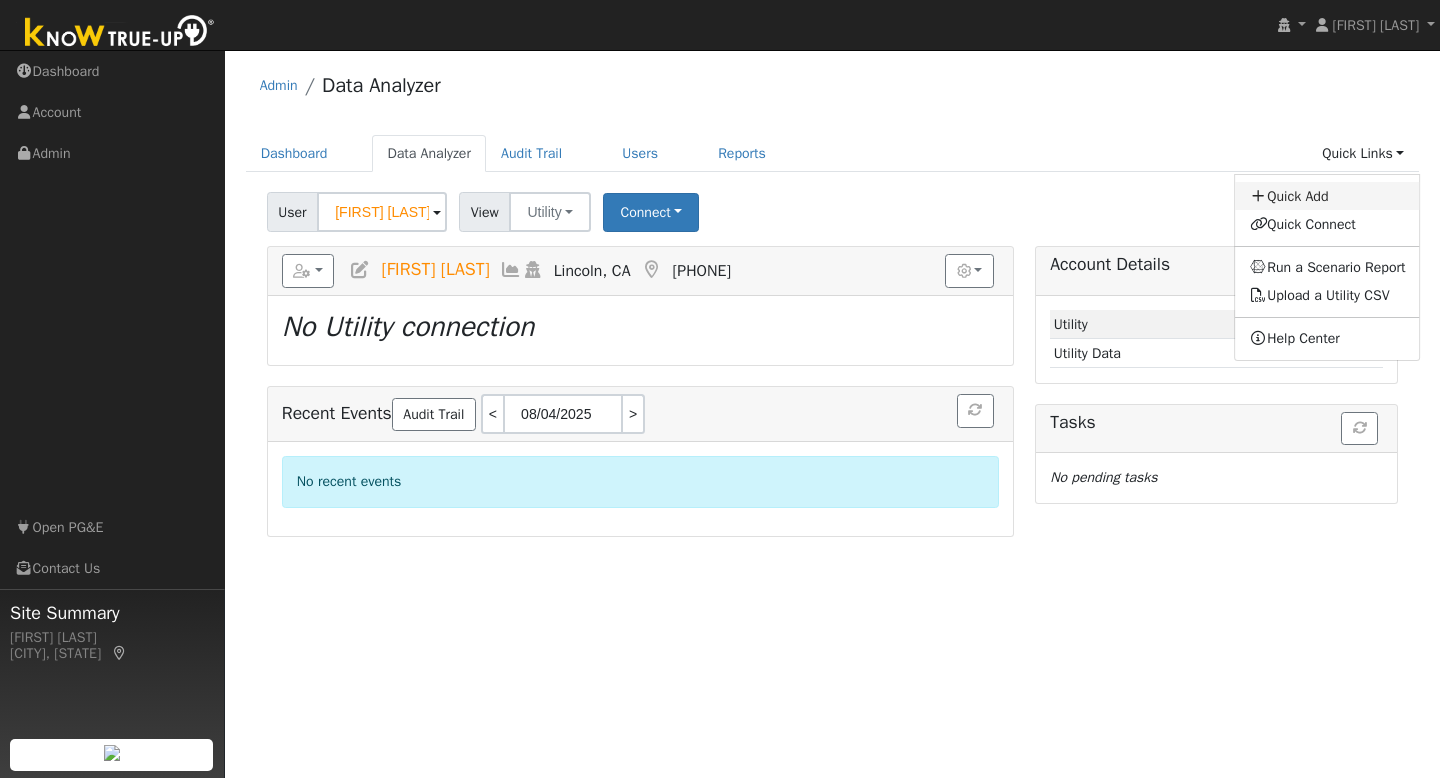 click on "Quick Add" at bounding box center (1328, 196) 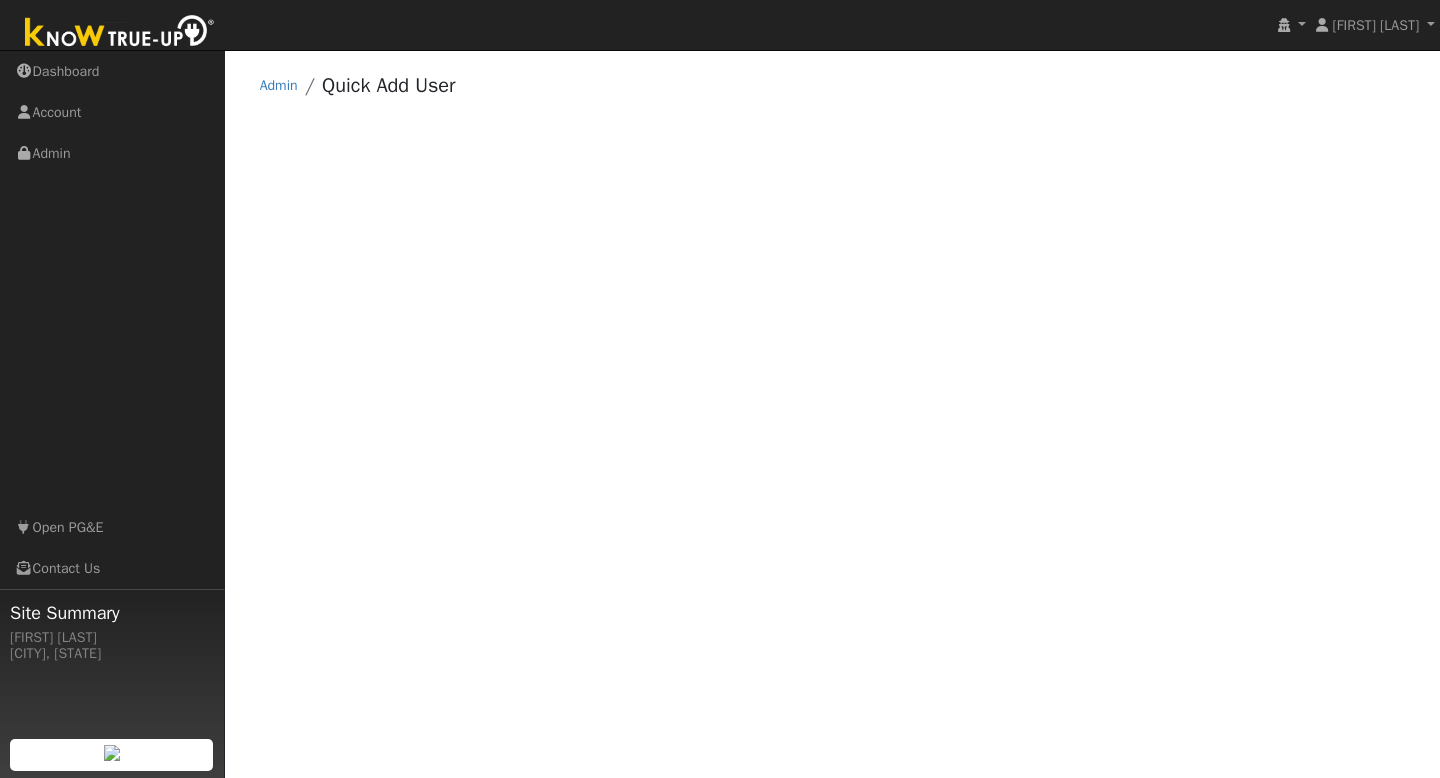 scroll, scrollTop: 0, scrollLeft: 0, axis: both 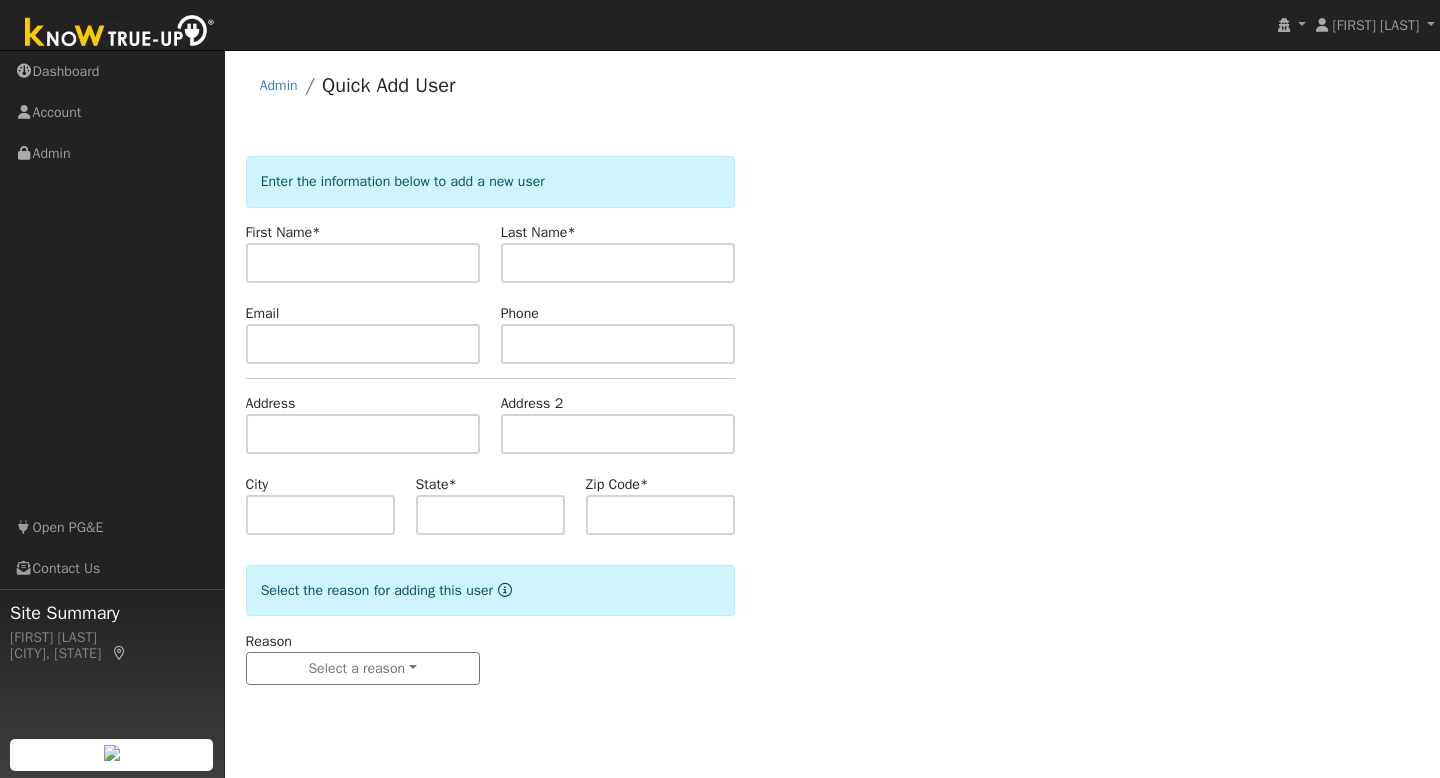 click at bounding box center [363, 263] 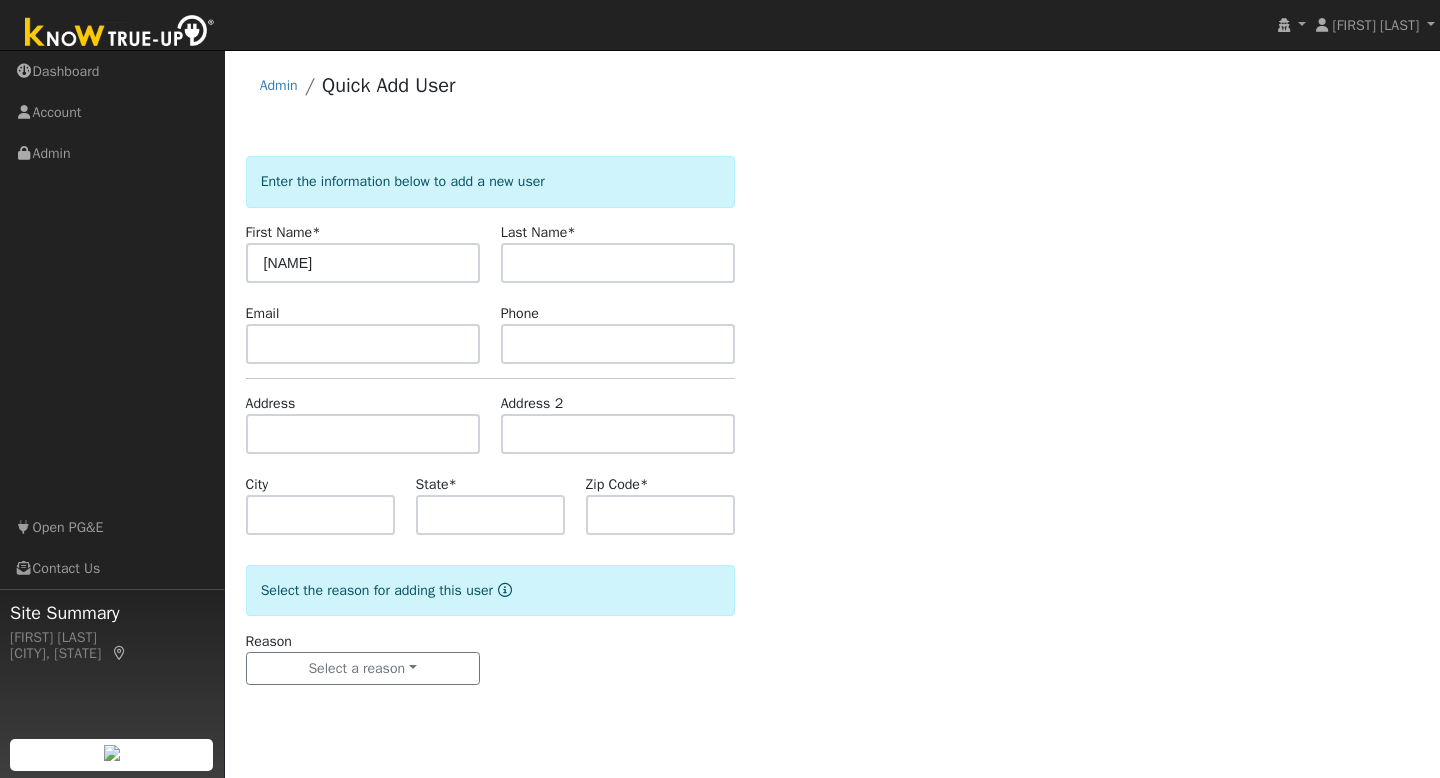 type on "John" 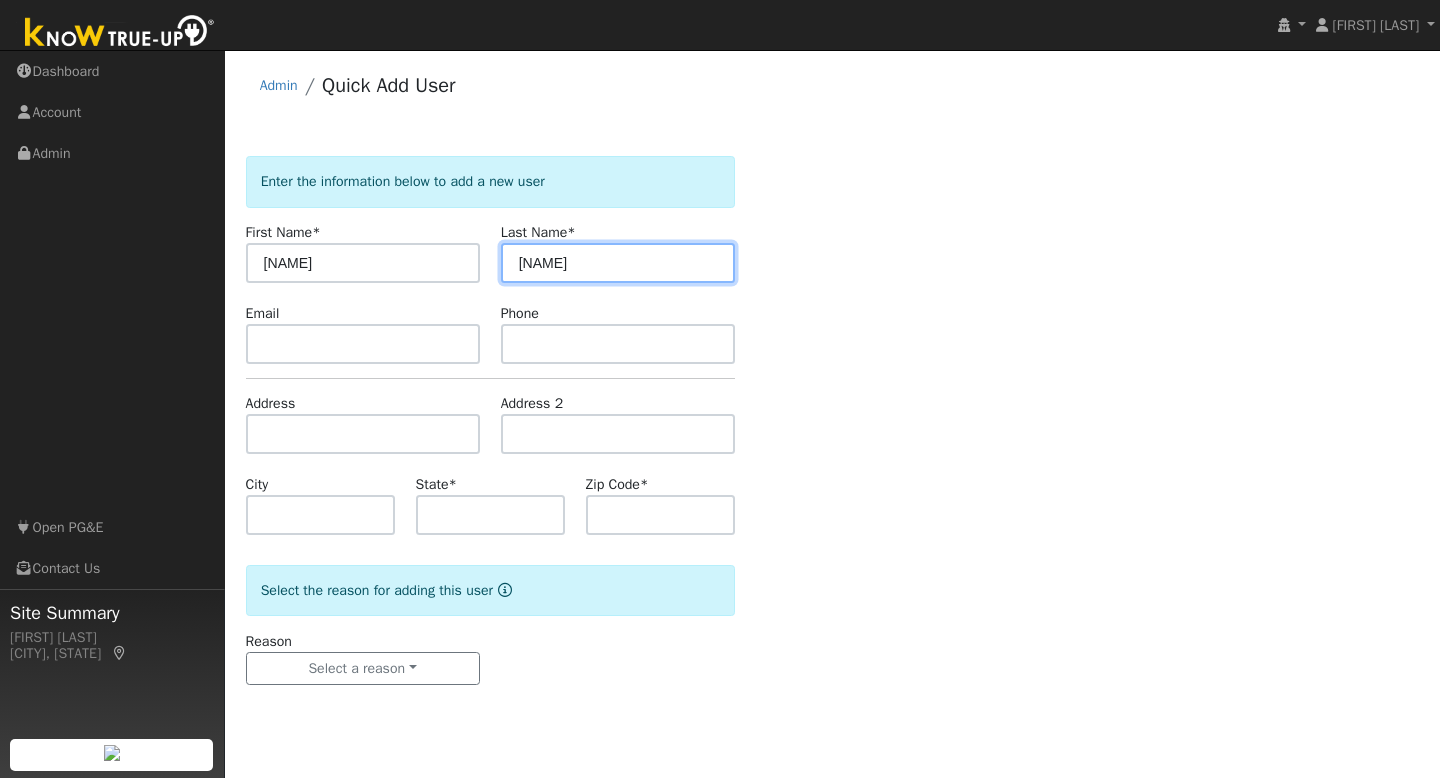 type on "Gibson" 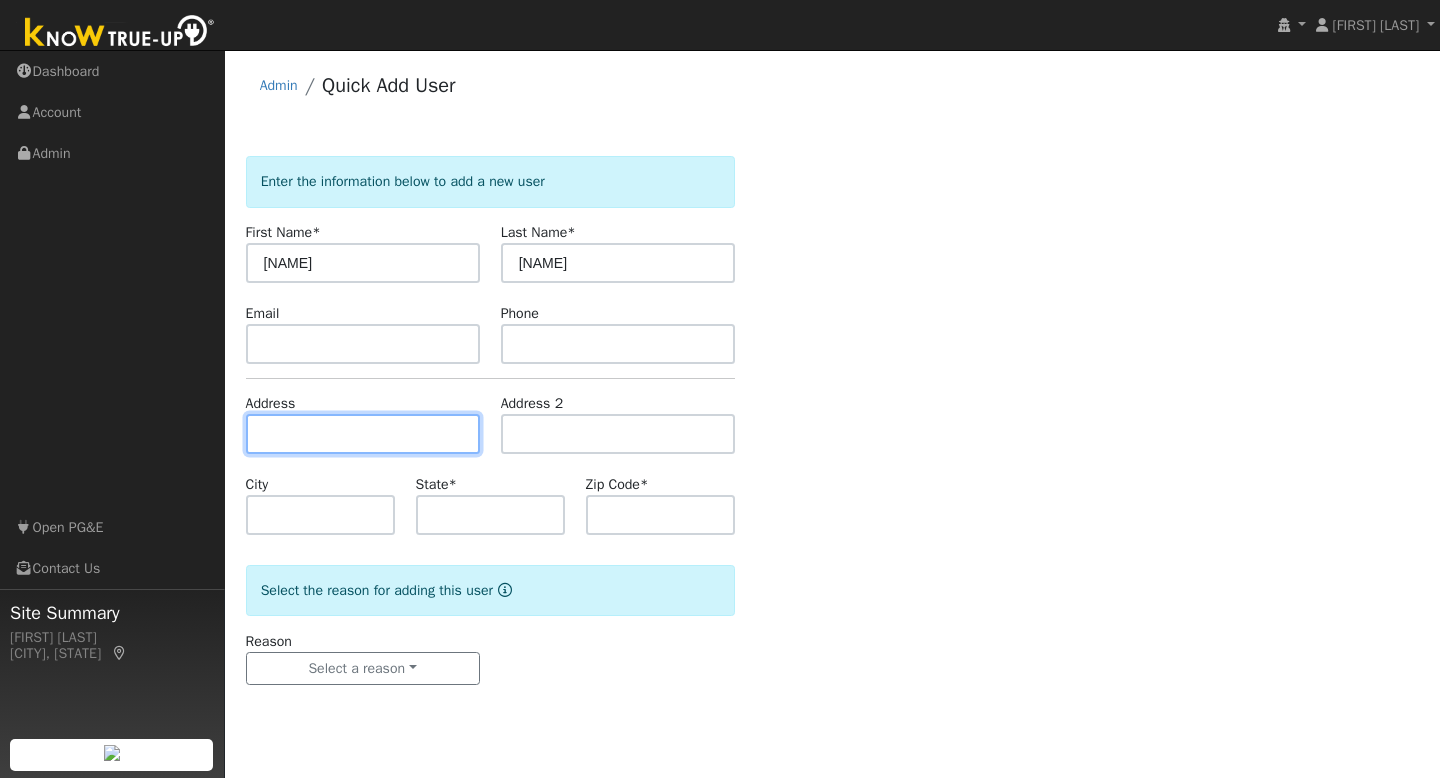 click at bounding box center [363, 434] 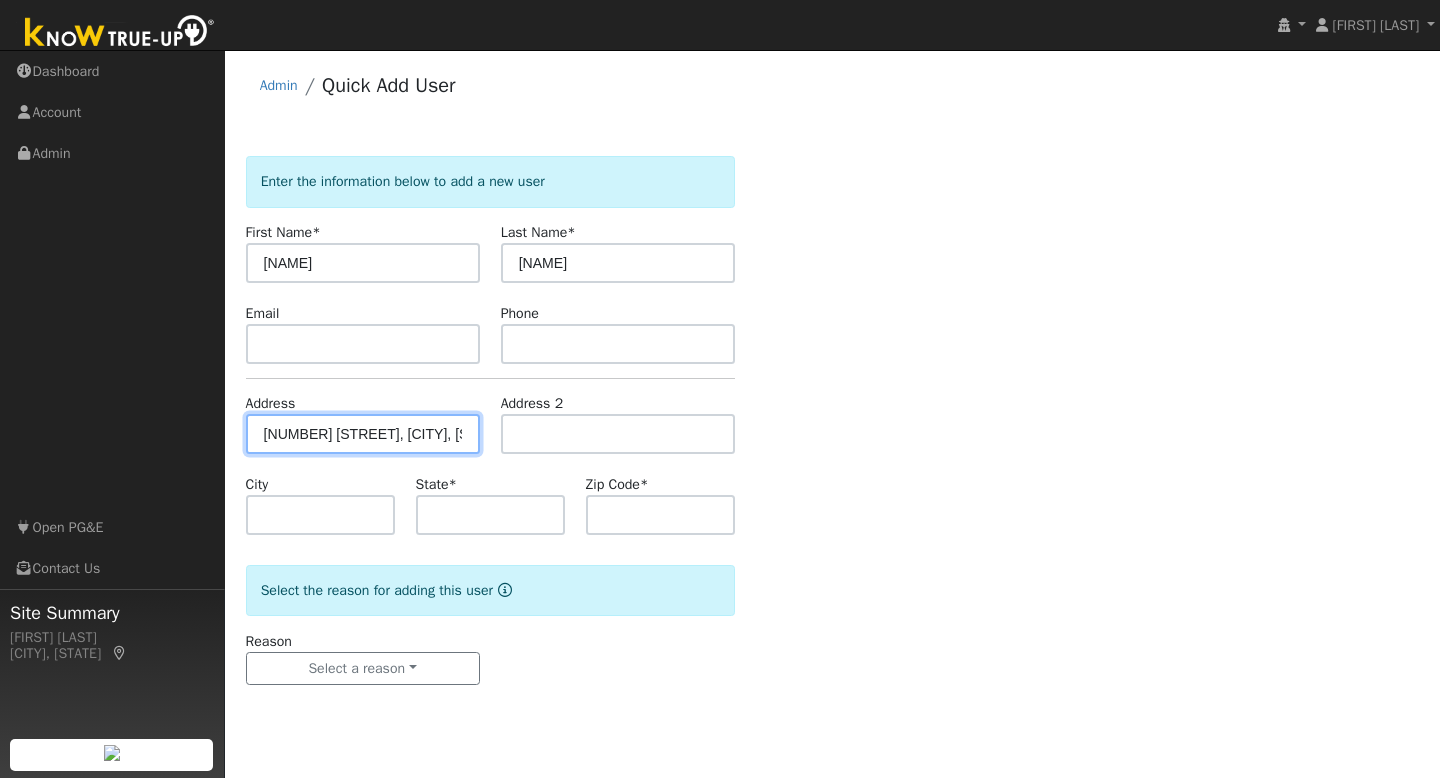 scroll, scrollTop: 0, scrollLeft: 27, axis: horizontal 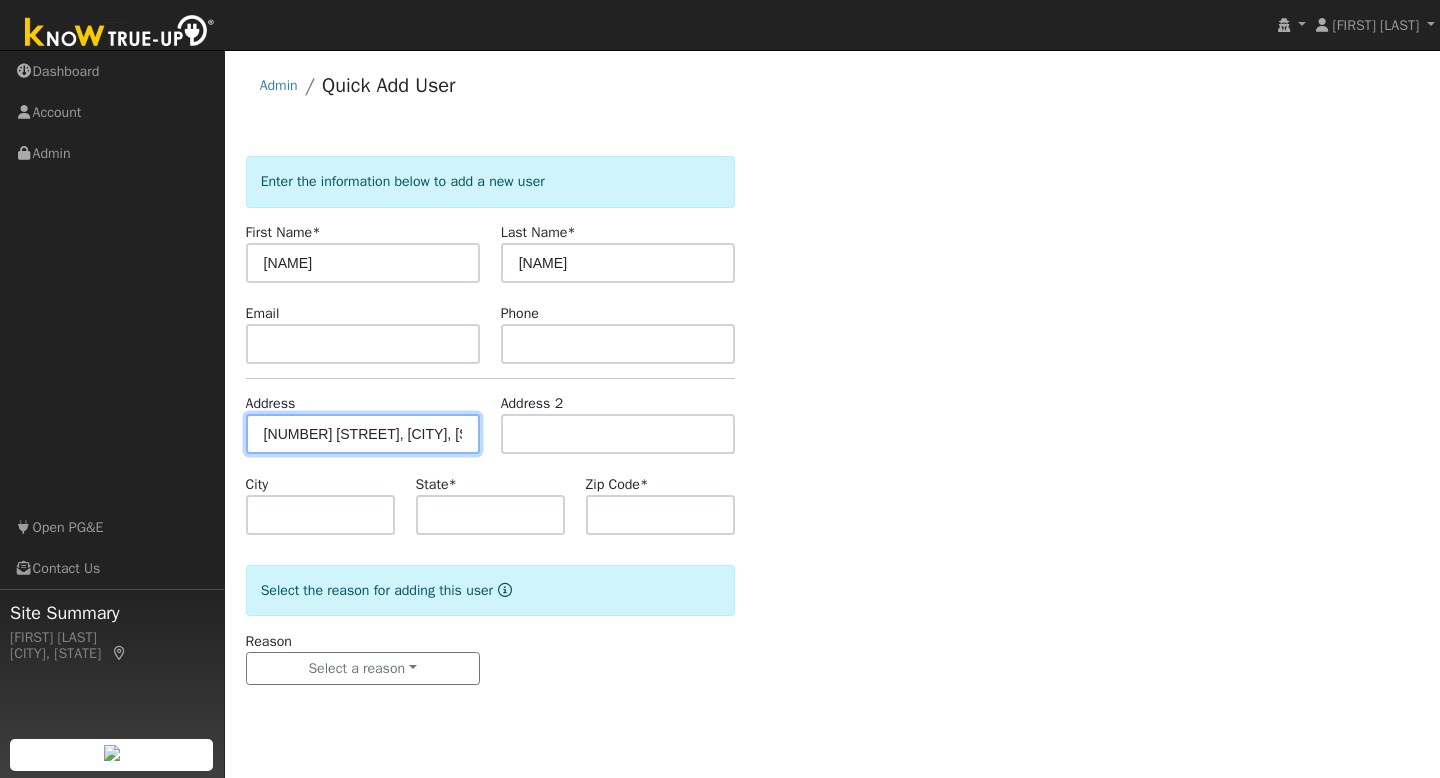 type on "4623 Nassau Court" 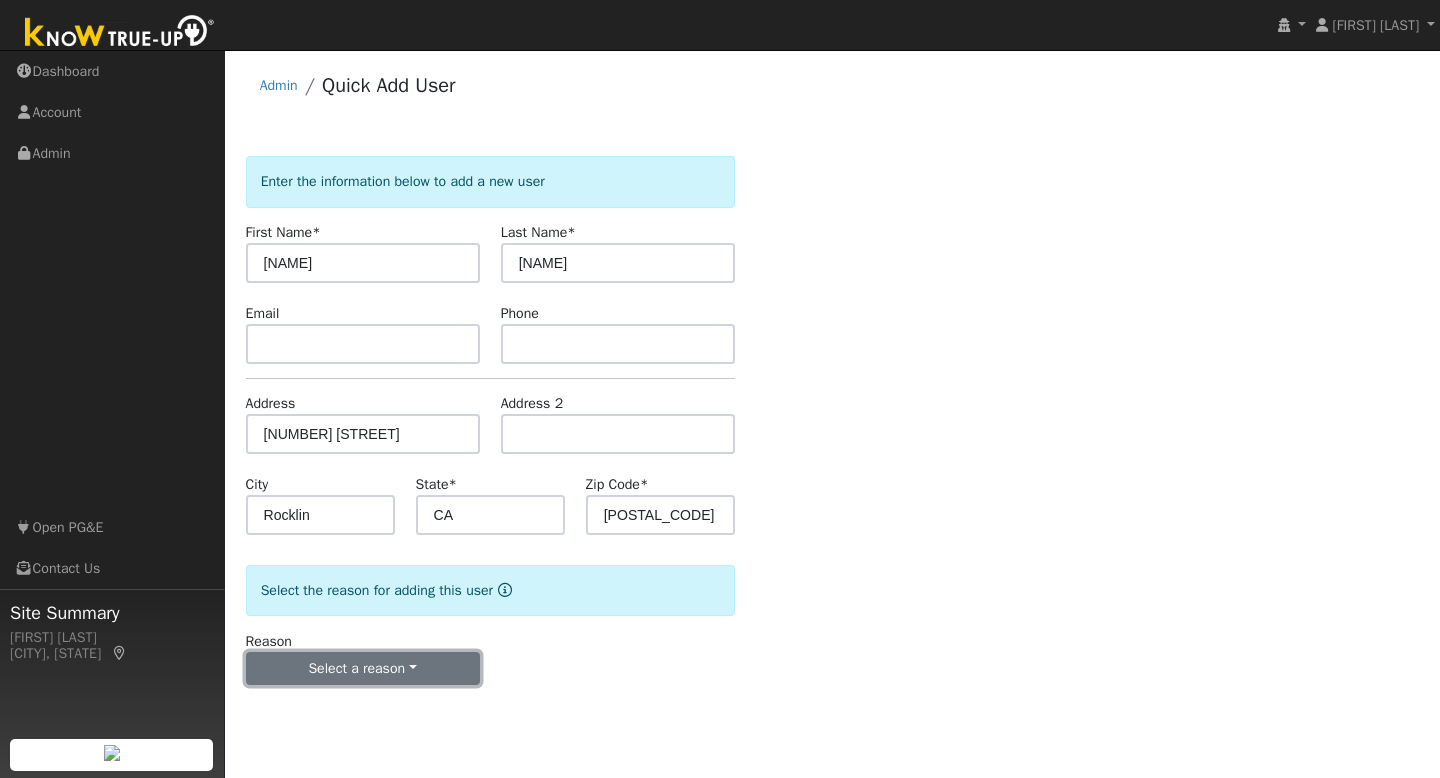 click on "Select a reason" at bounding box center (363, 669) 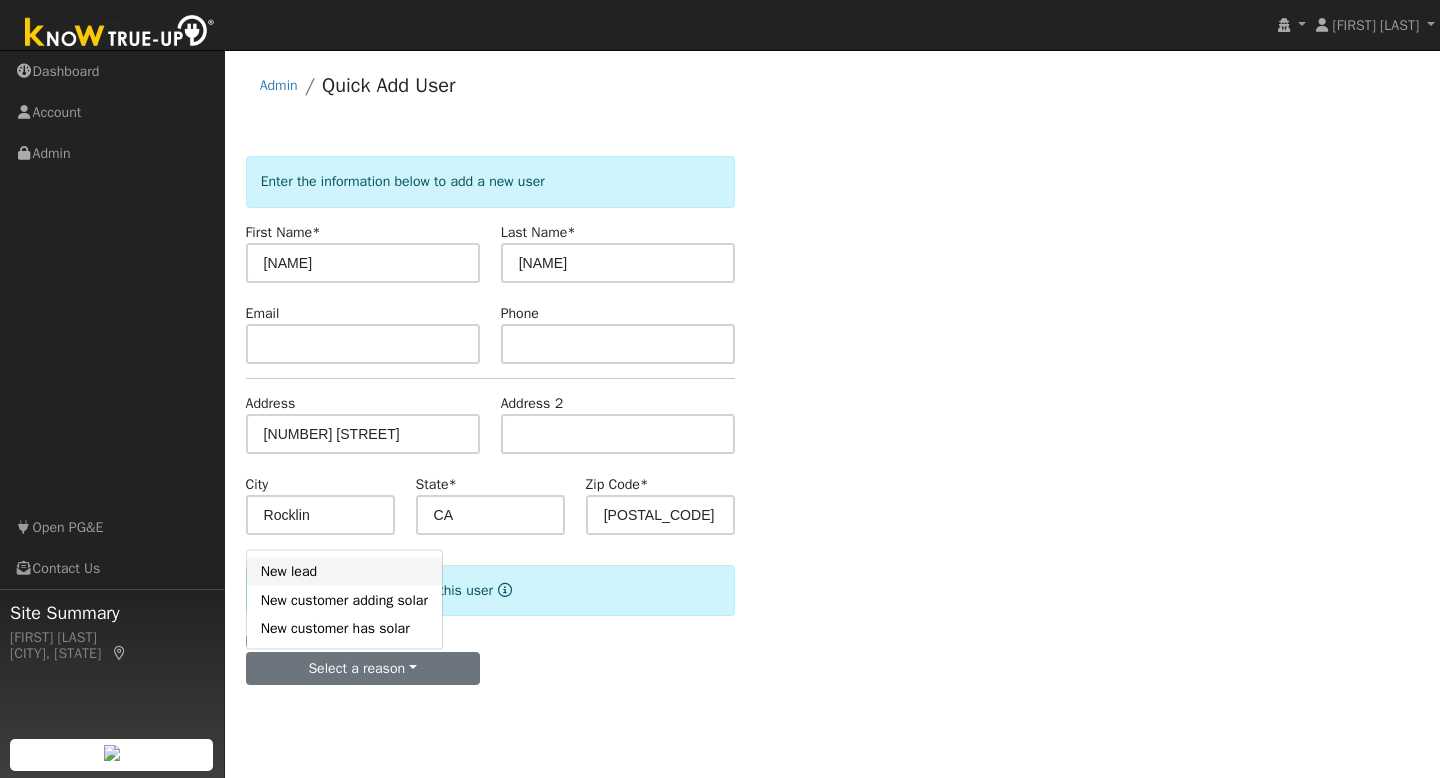 click on "New lead" at bounding box center (344, 571) 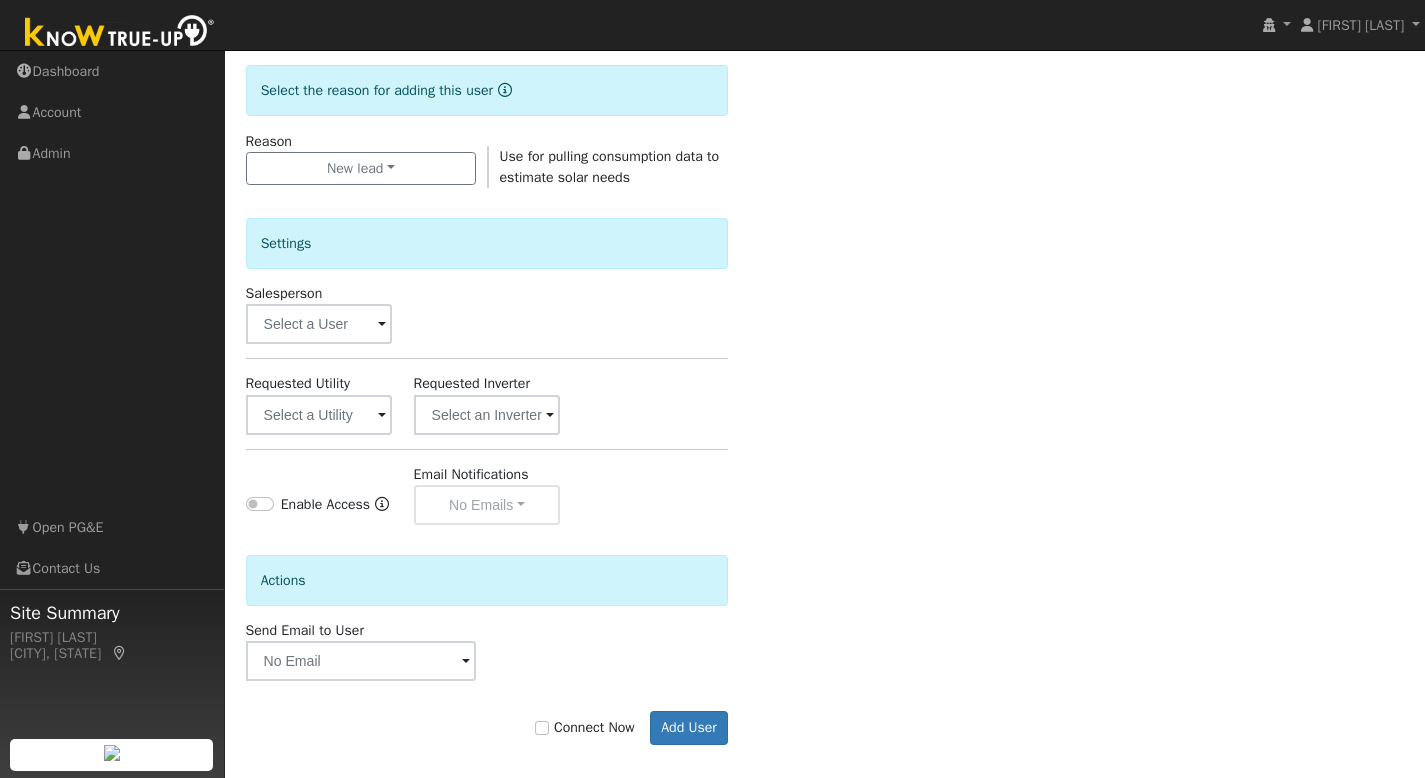 scroll, scrollTop: 530, scrollLeft: 0, axis: vertical 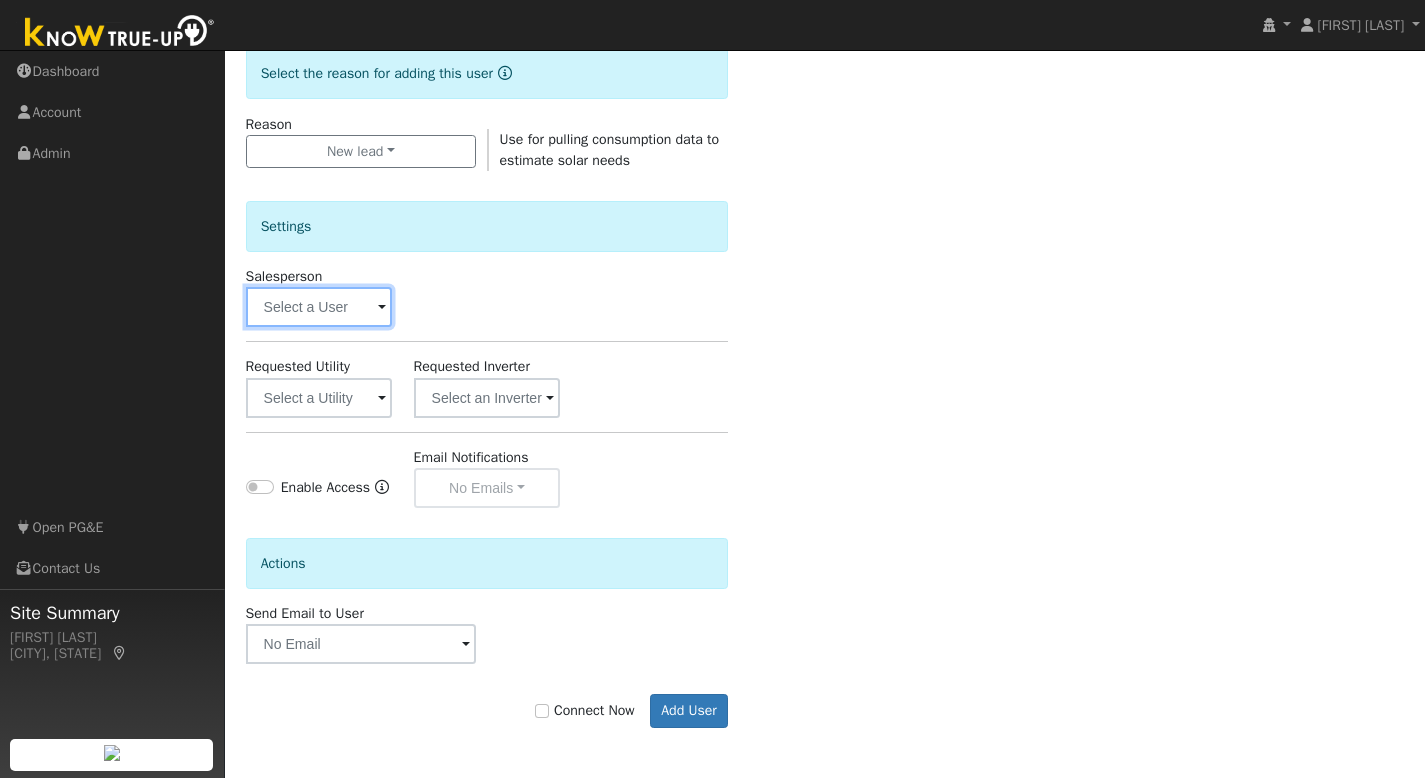 click at bounding box center (319, 307) 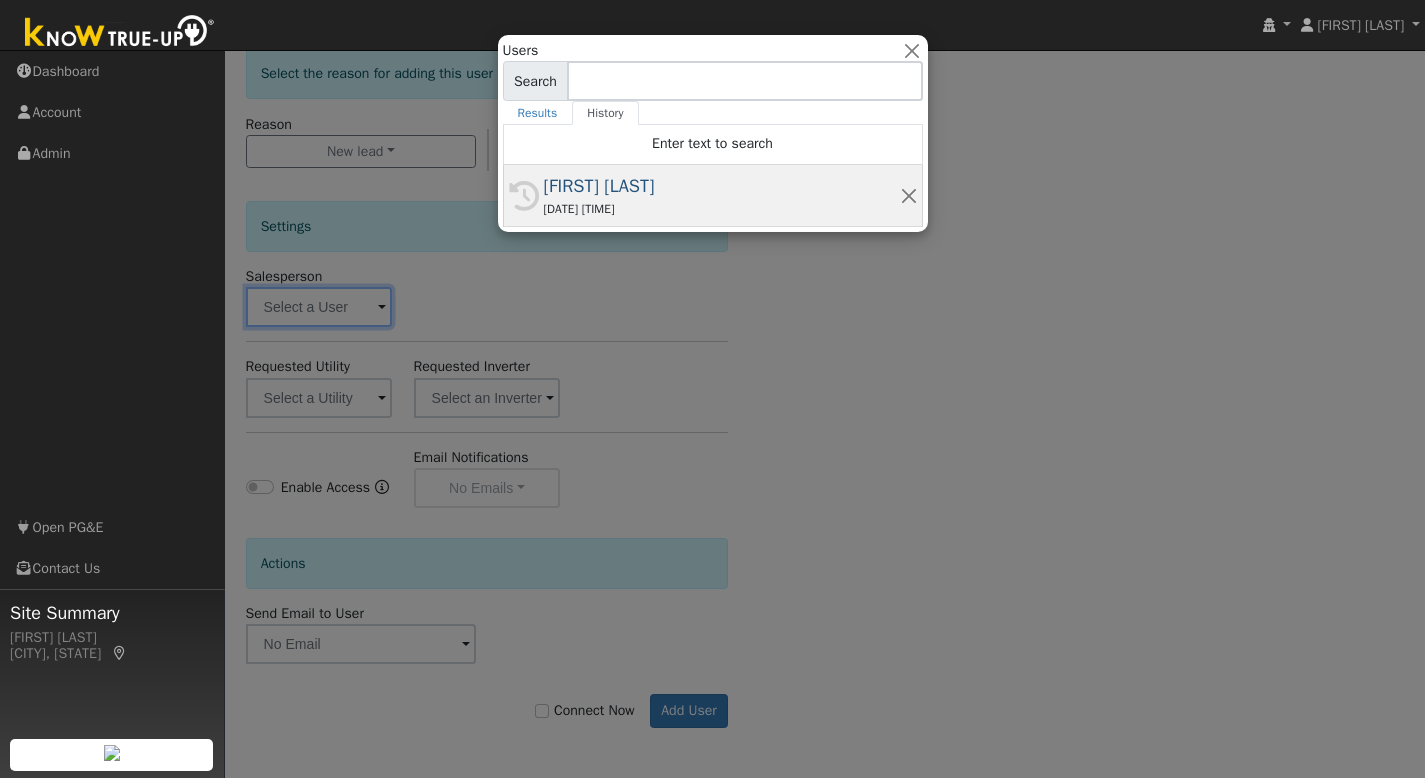 click on "[FIRST] [LAST]" at bounding box center (722, 186) 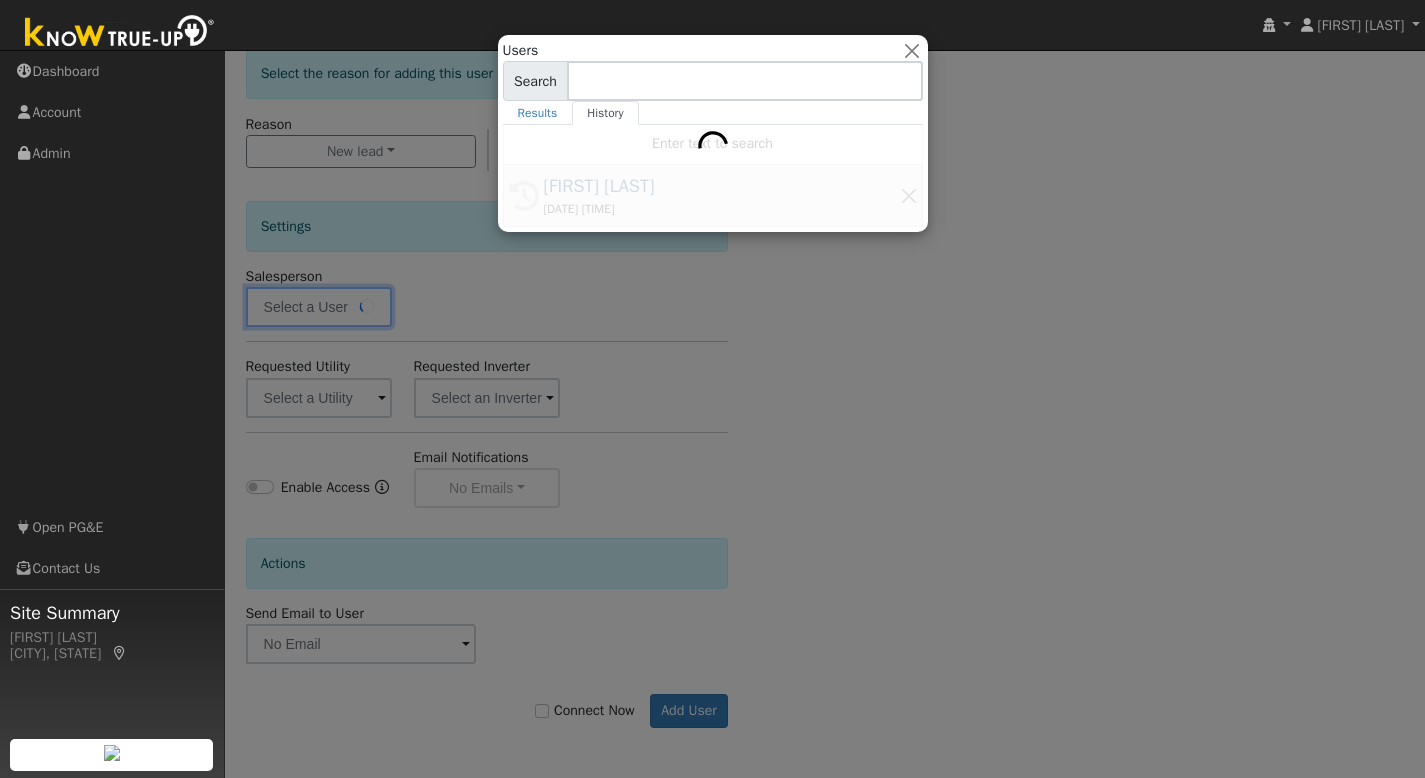 type on "[FIRST] [LAST]" 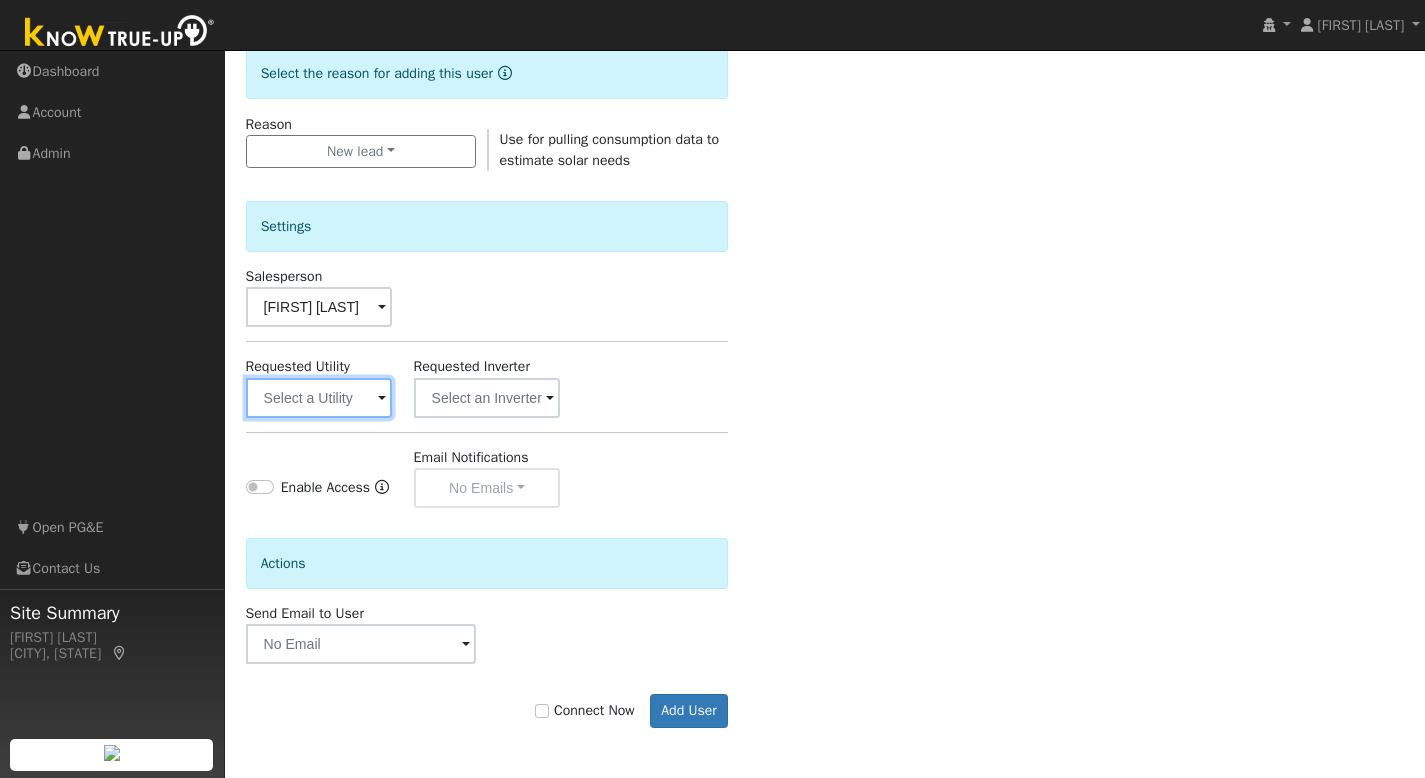 click at bounding box center (319, 398) 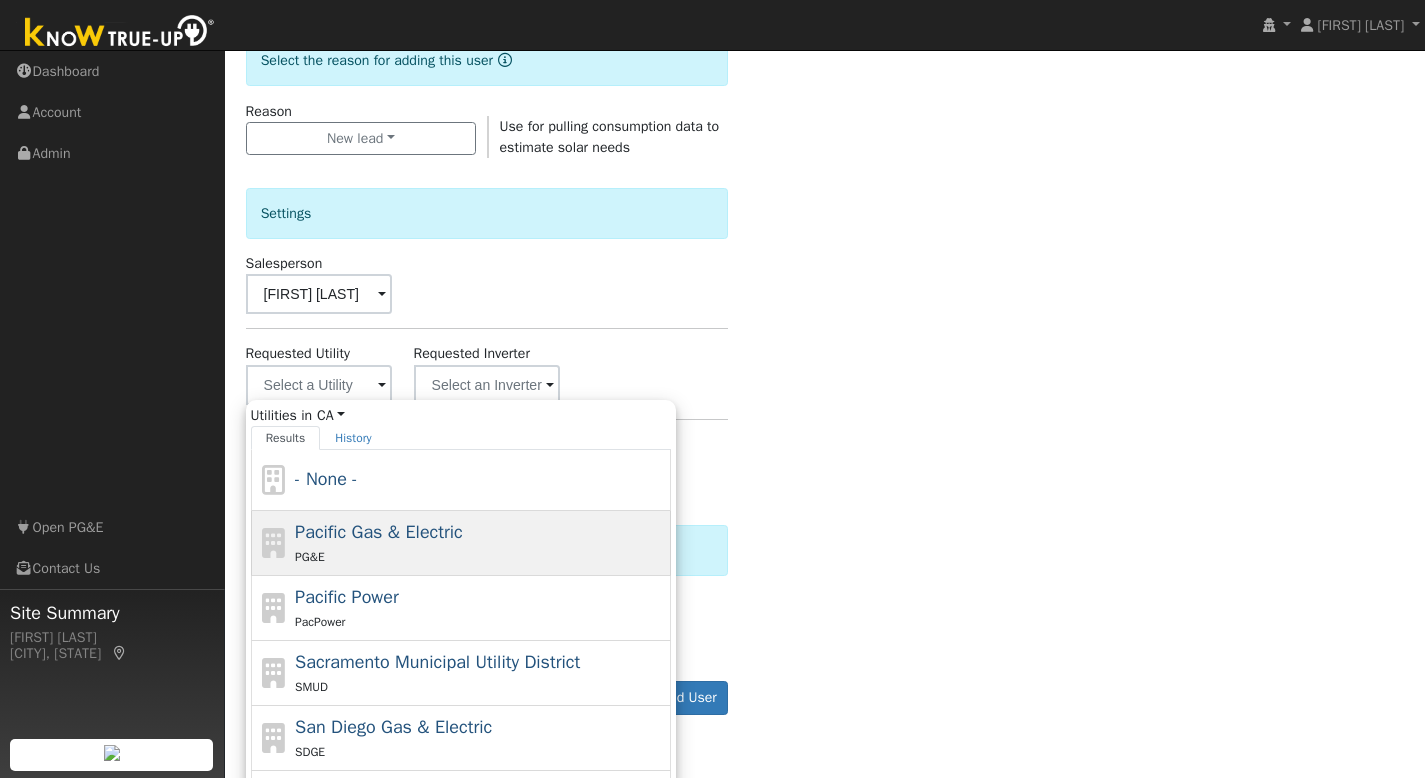 click on "PG&E" at bounding box center (480, 556) 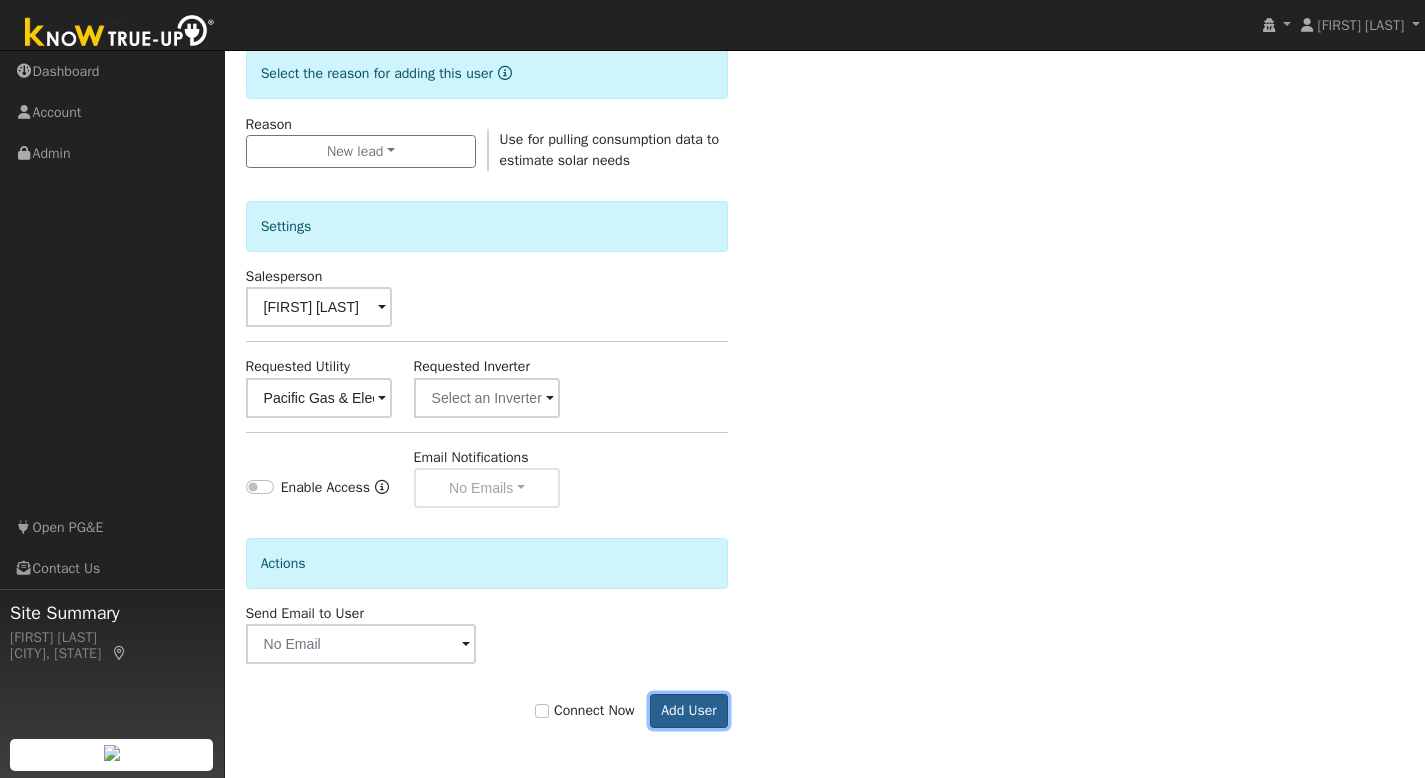 click on "Add User" at bounding box center (689, 711) 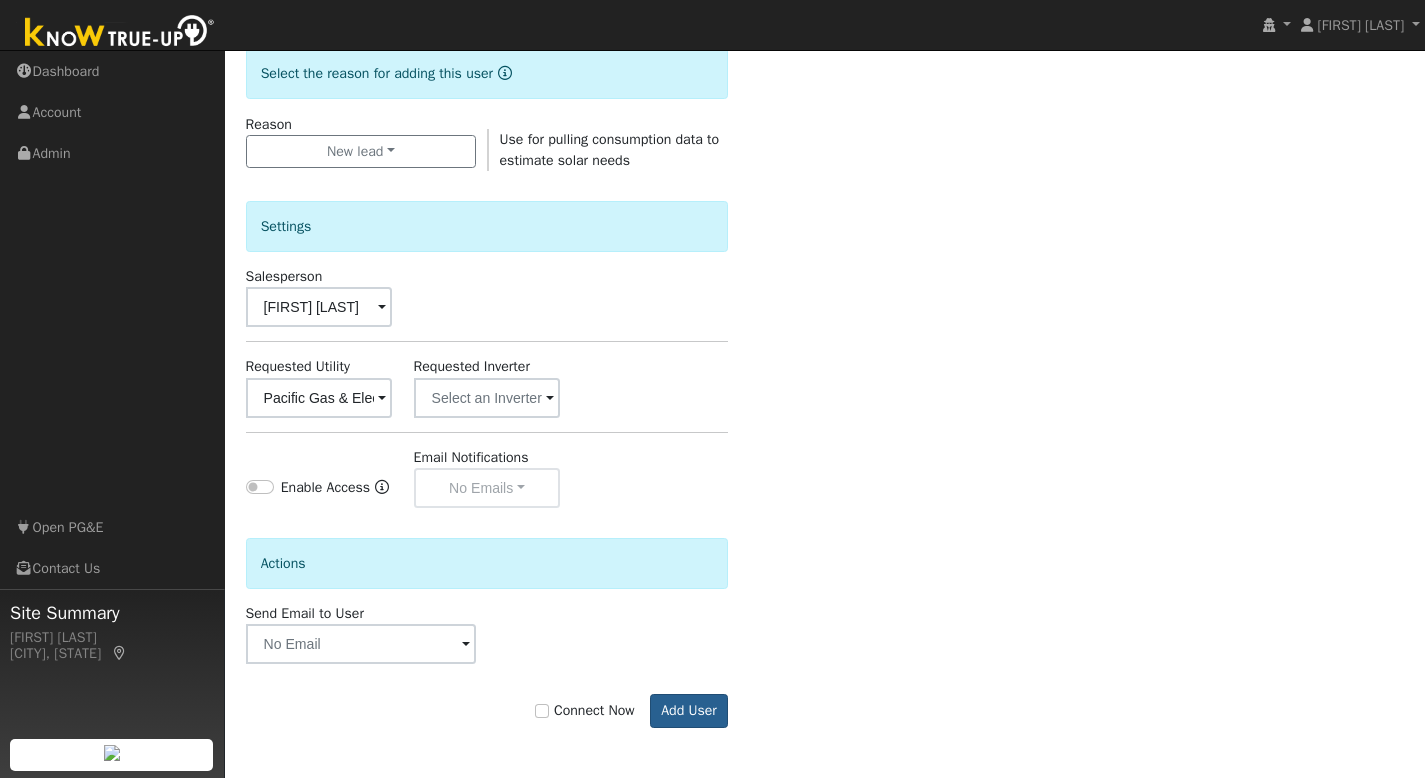 scroll, scrollTop: 517, scrollLeft: 0, axis: vertical 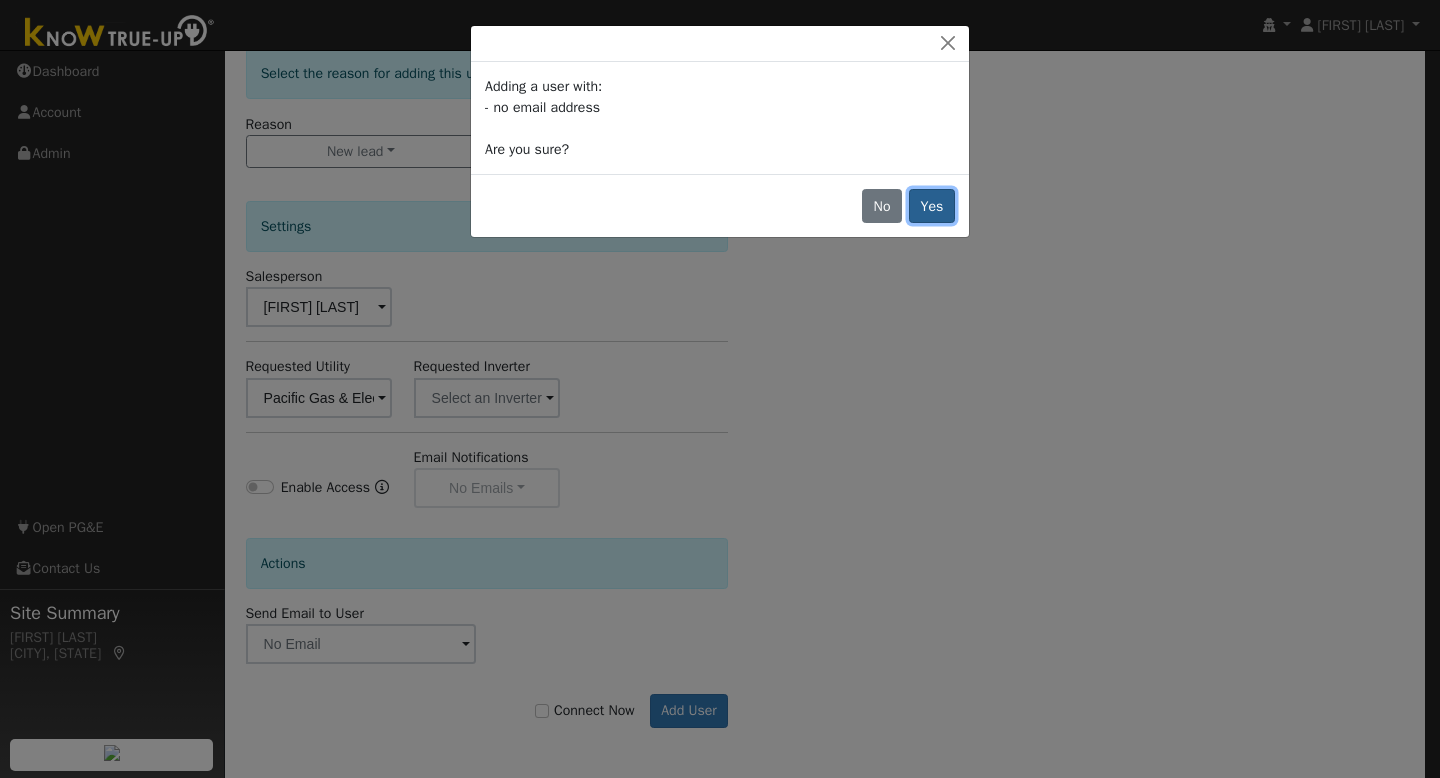 click on "Yes" at bounding box center [932, 206] 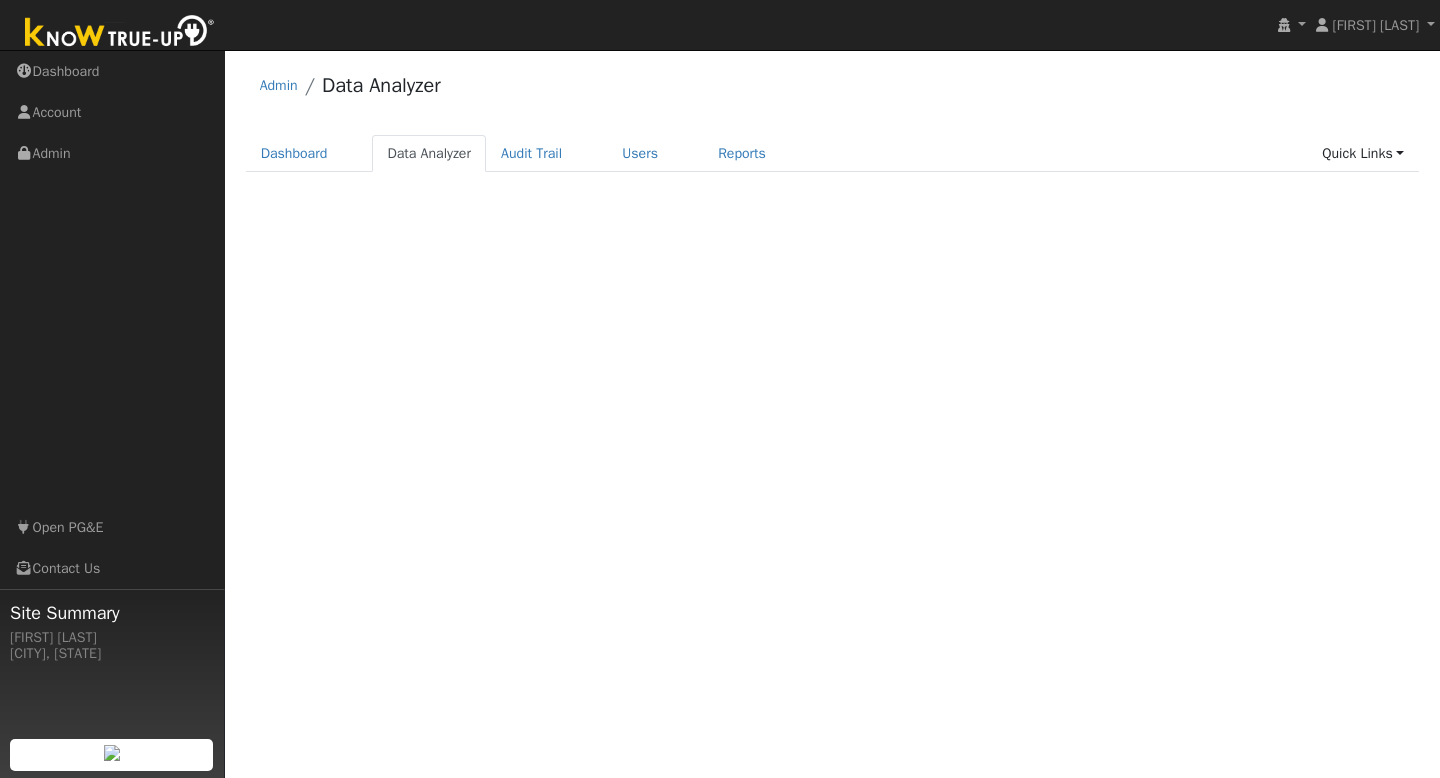scroll, scrollTop: 0, scrollLeft: 0, axis: both 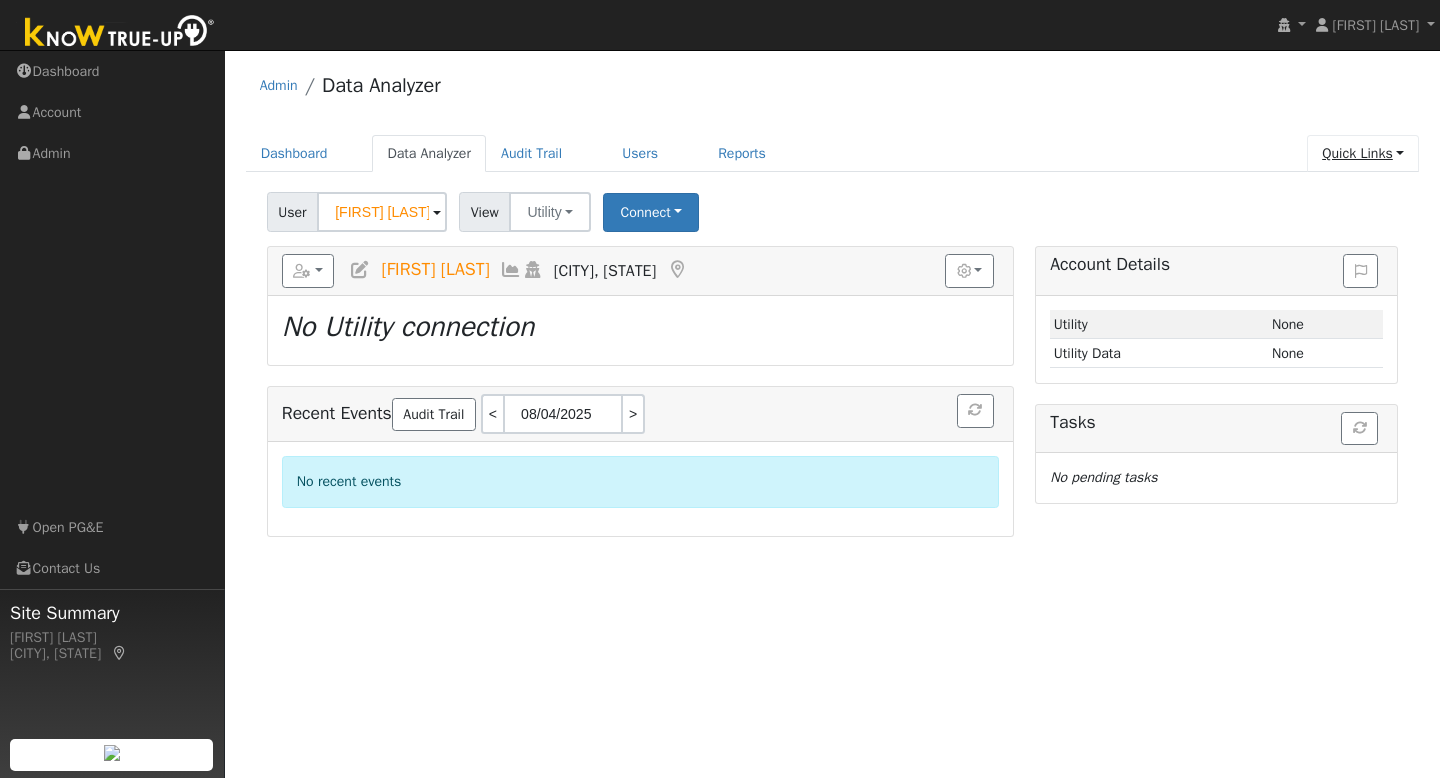 click on "Quick Links" at bounding box center [1363, 153] 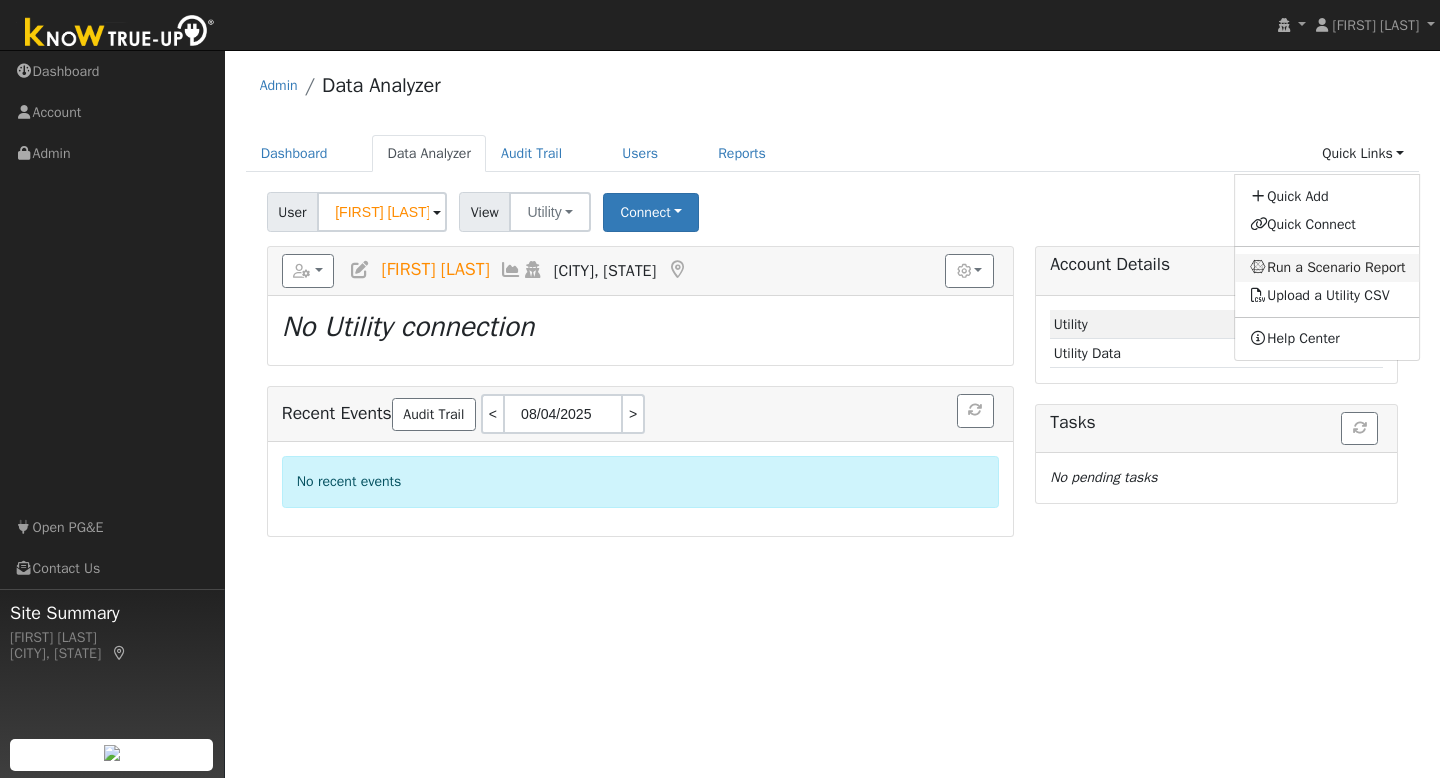click on "Run a Scenario Report" at bounding box center [1328, 268] 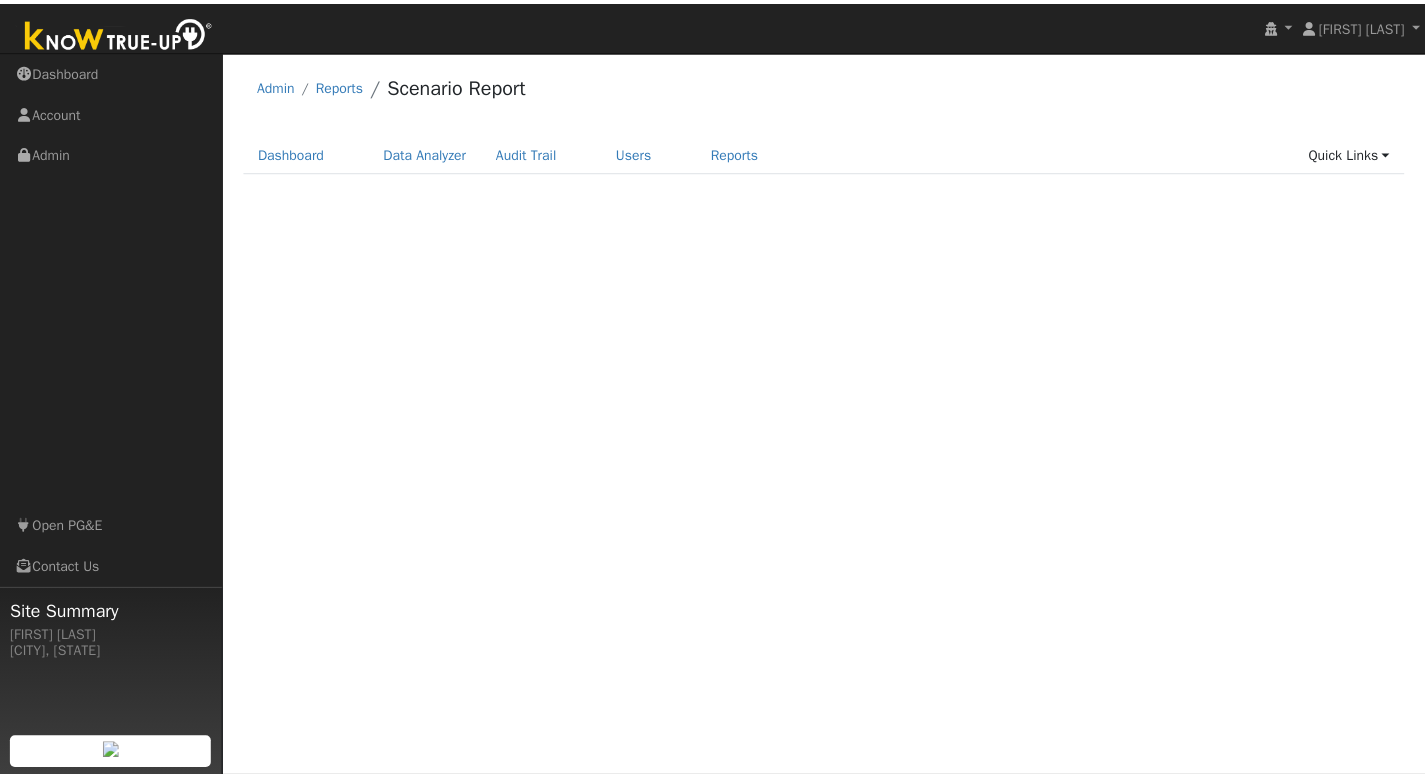 scroll, scrollTop: 0, scrollLeft: 0, axis: both 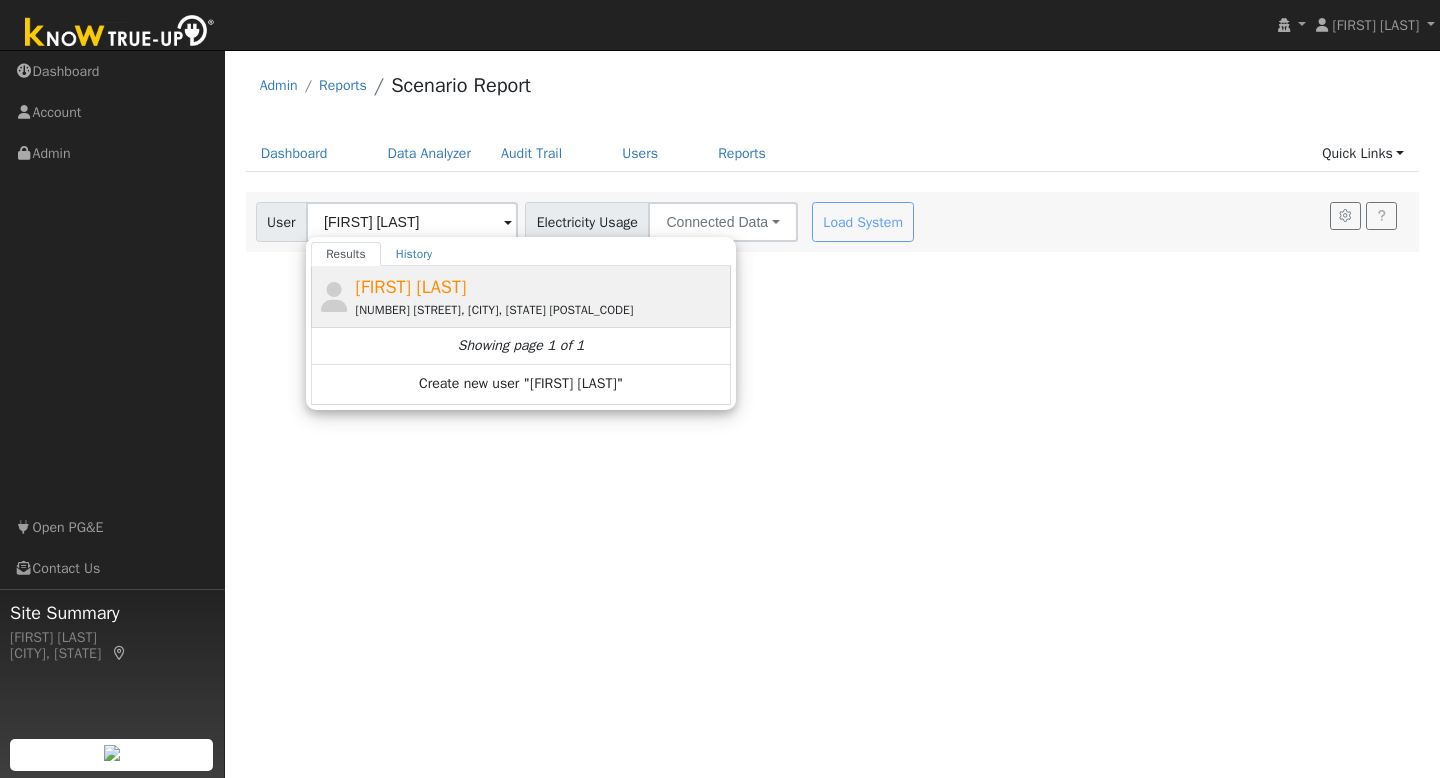 click on "[FIRST] [LAST]" at bounding box center (411, 287) 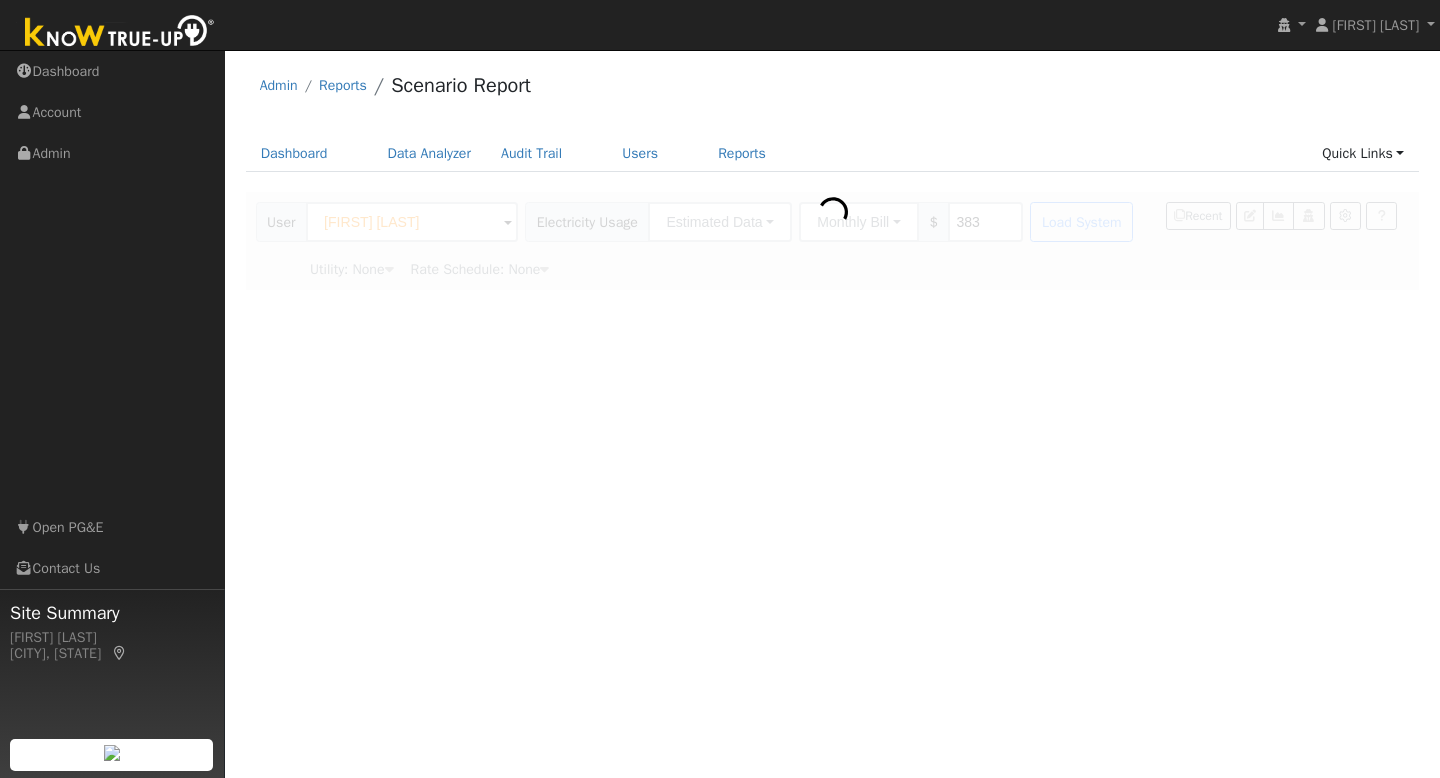 type on "Pacific Gas & Electric" 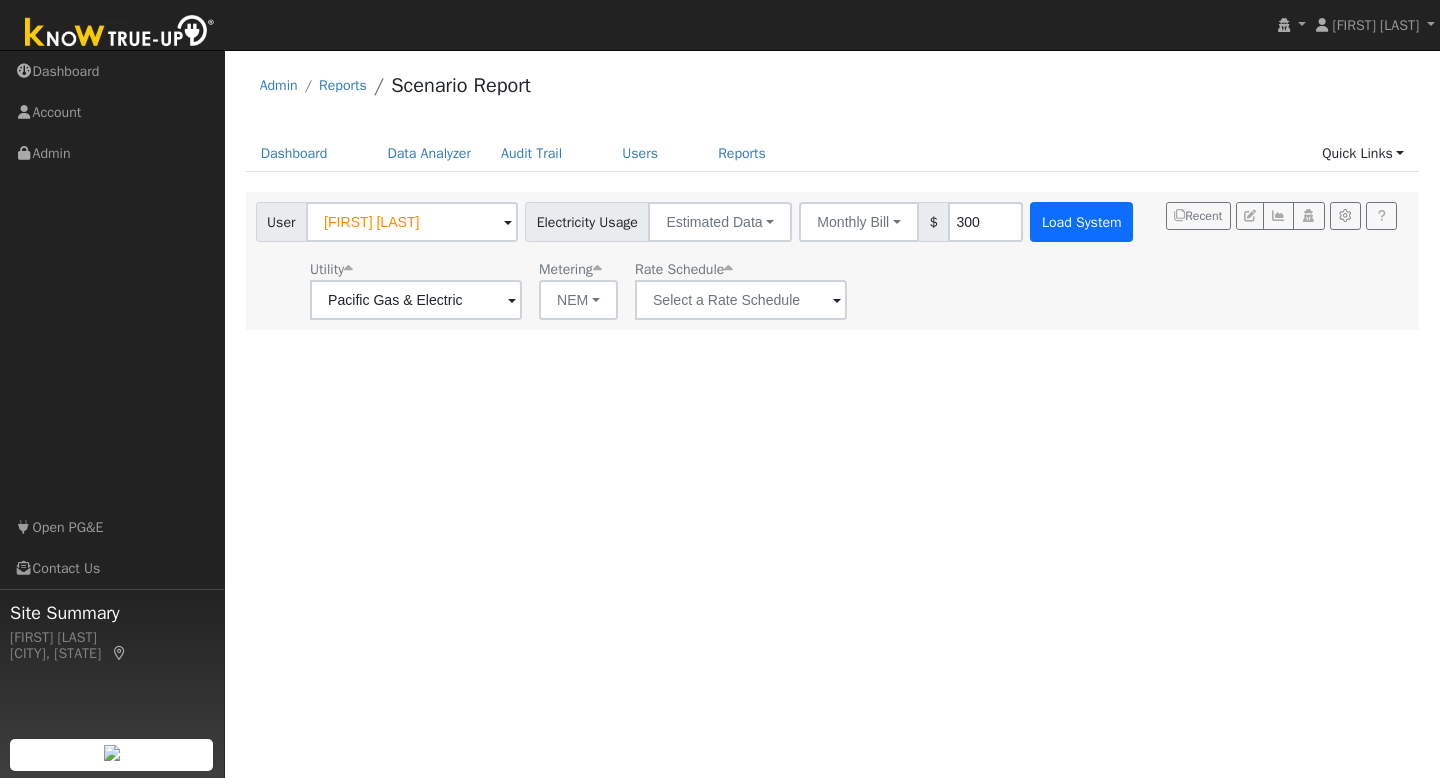 type on "300" 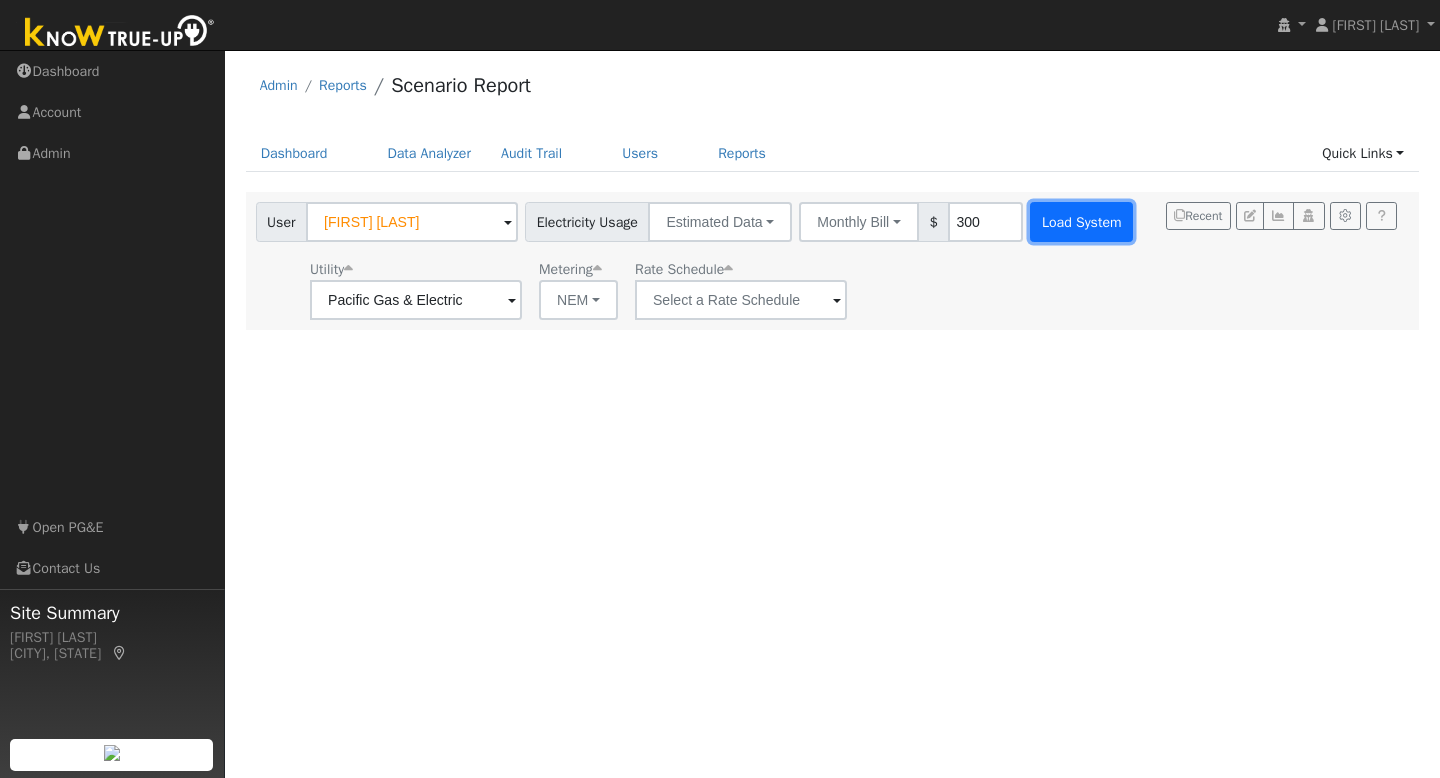 click on "Load System" at bounding box center [1081, 222] 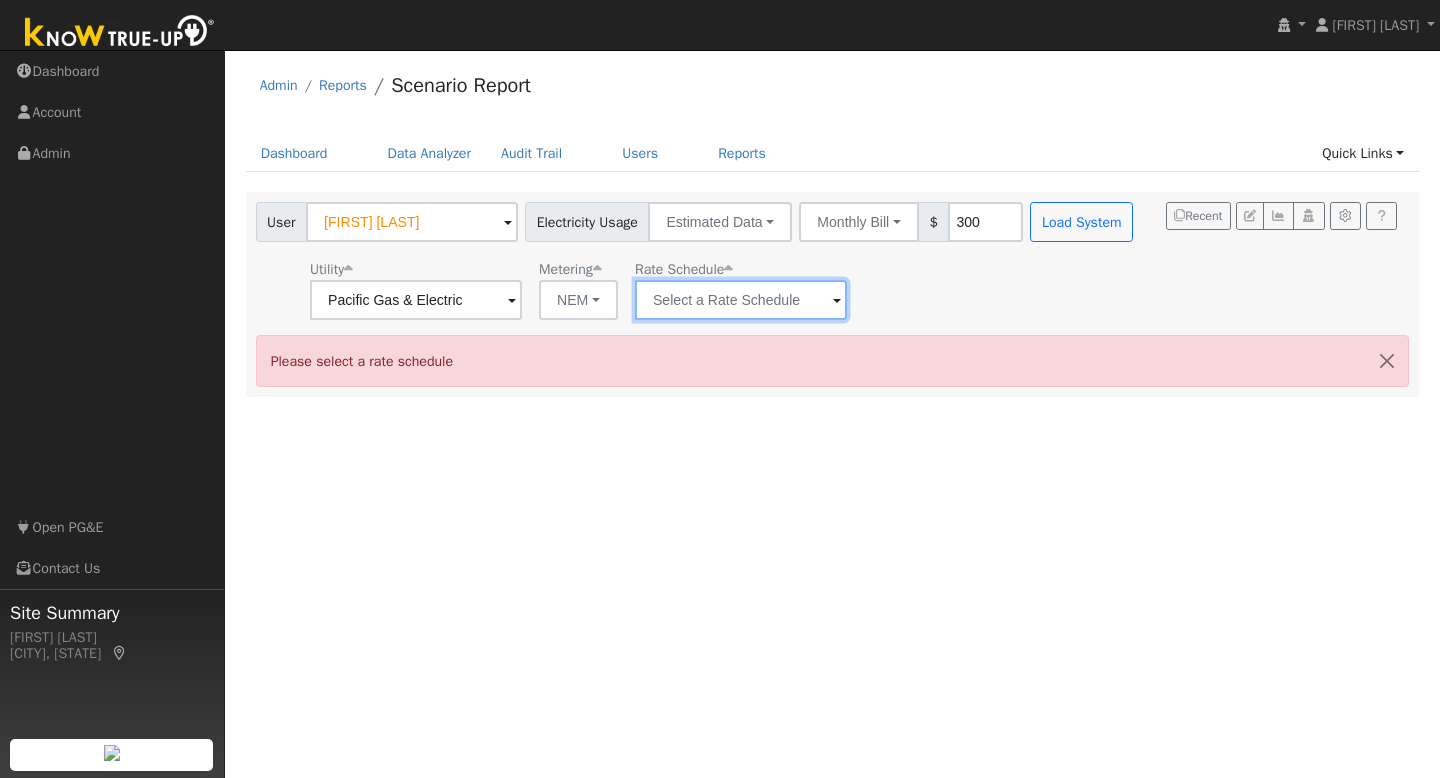 click at bounding box center (416, 300) 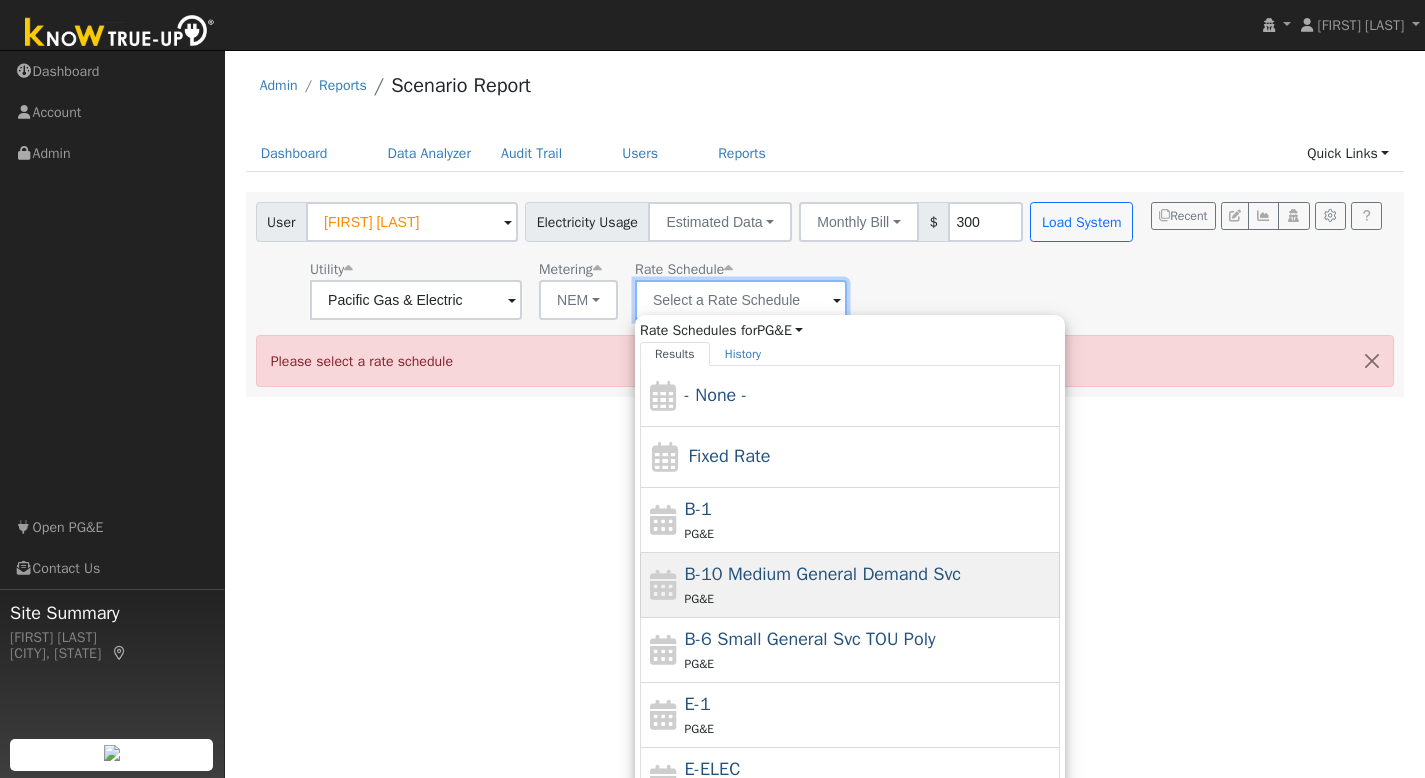 scroll, scrollTop: 41, scrollLeft: 0, axis: vertical 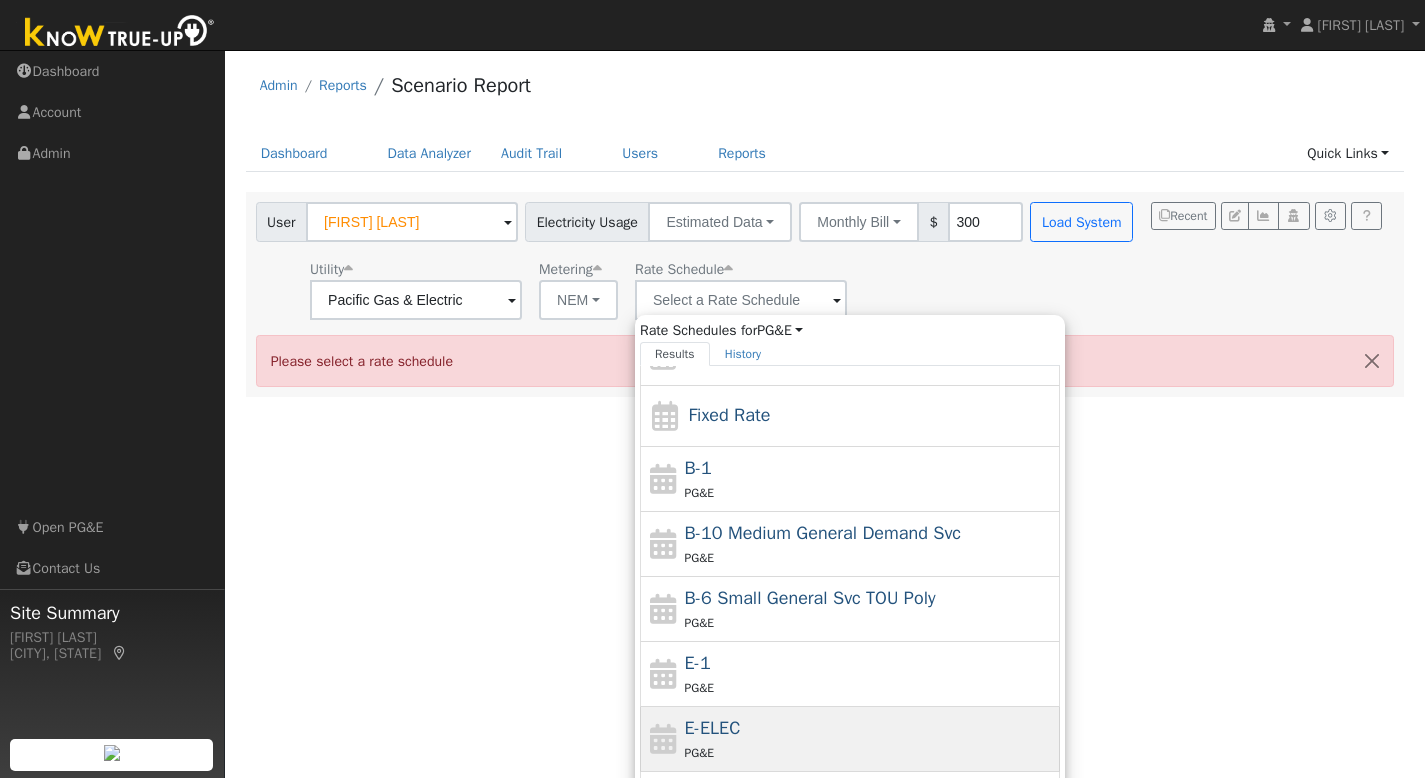 click on "E-ELEC PG&E" at bounding box center [870, 739] 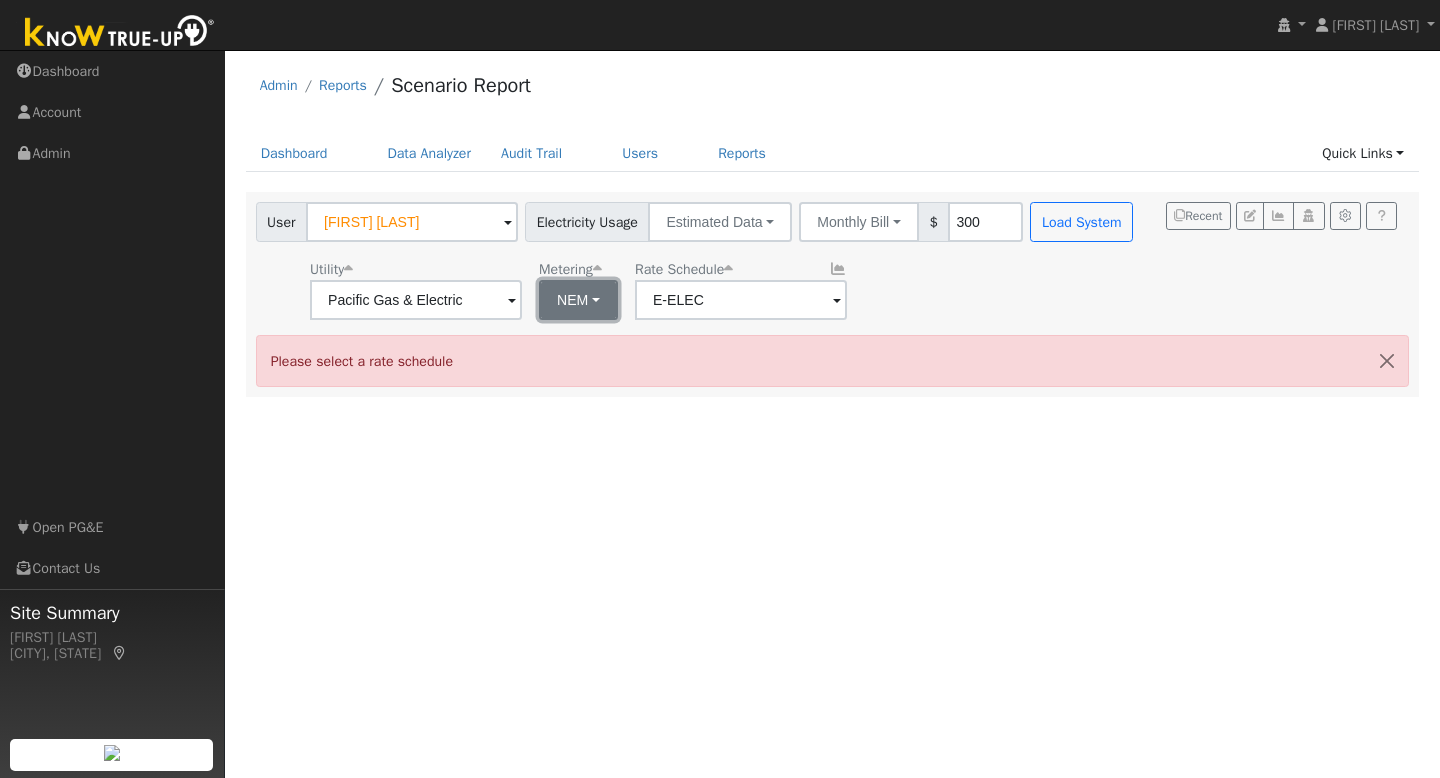 click on "NEM" at bounding box center [578, 300] 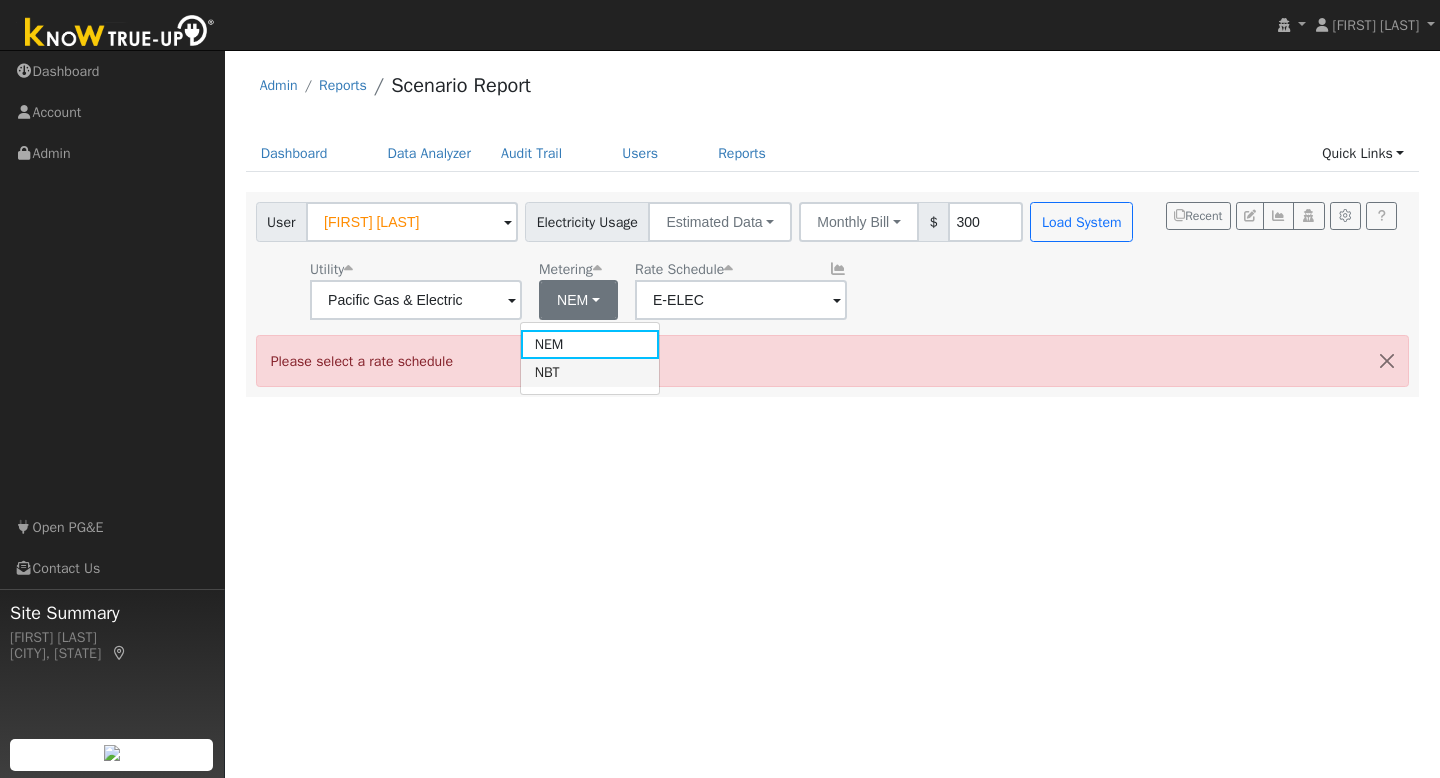 click on "NBT" at bounding box center (590, 373) 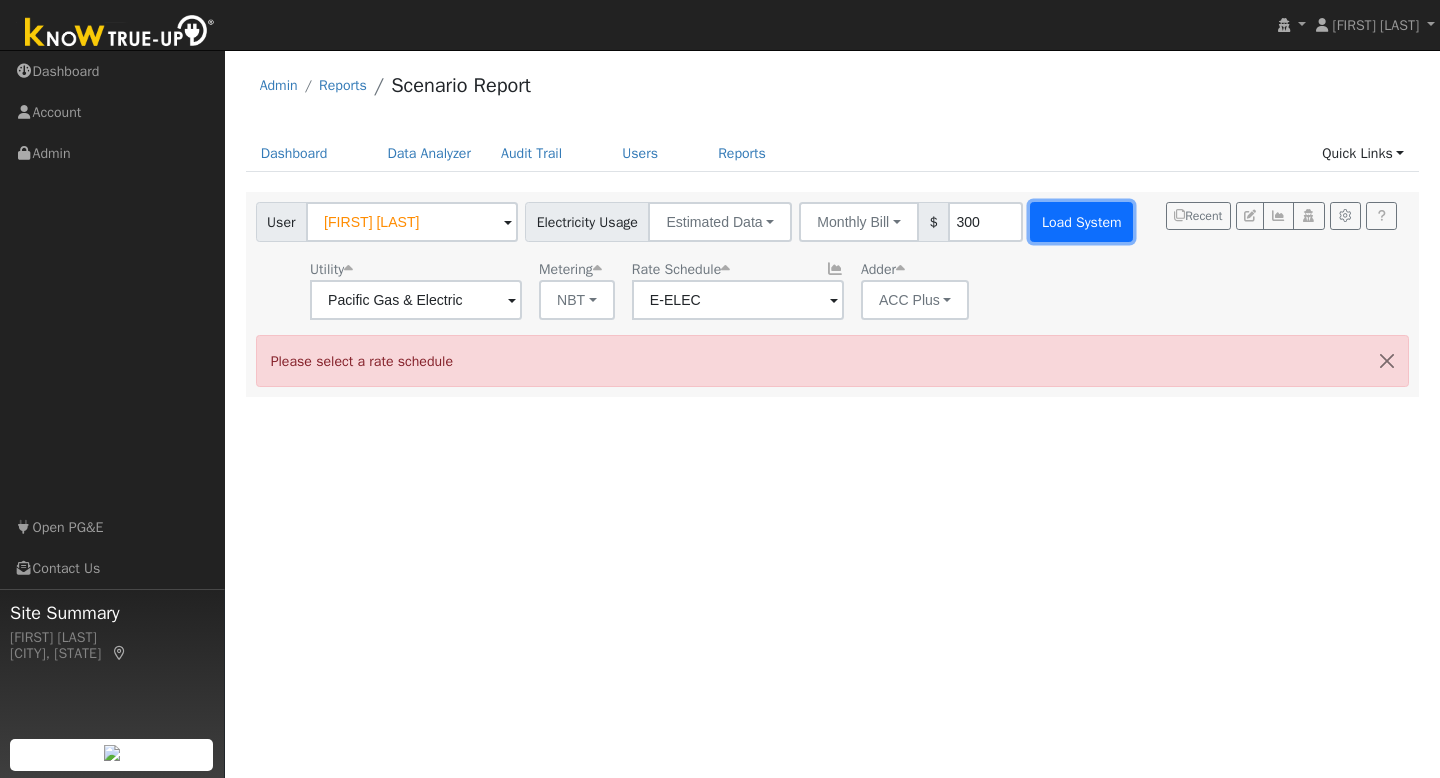 click on "Load System" at bounding box center [1081, 222] 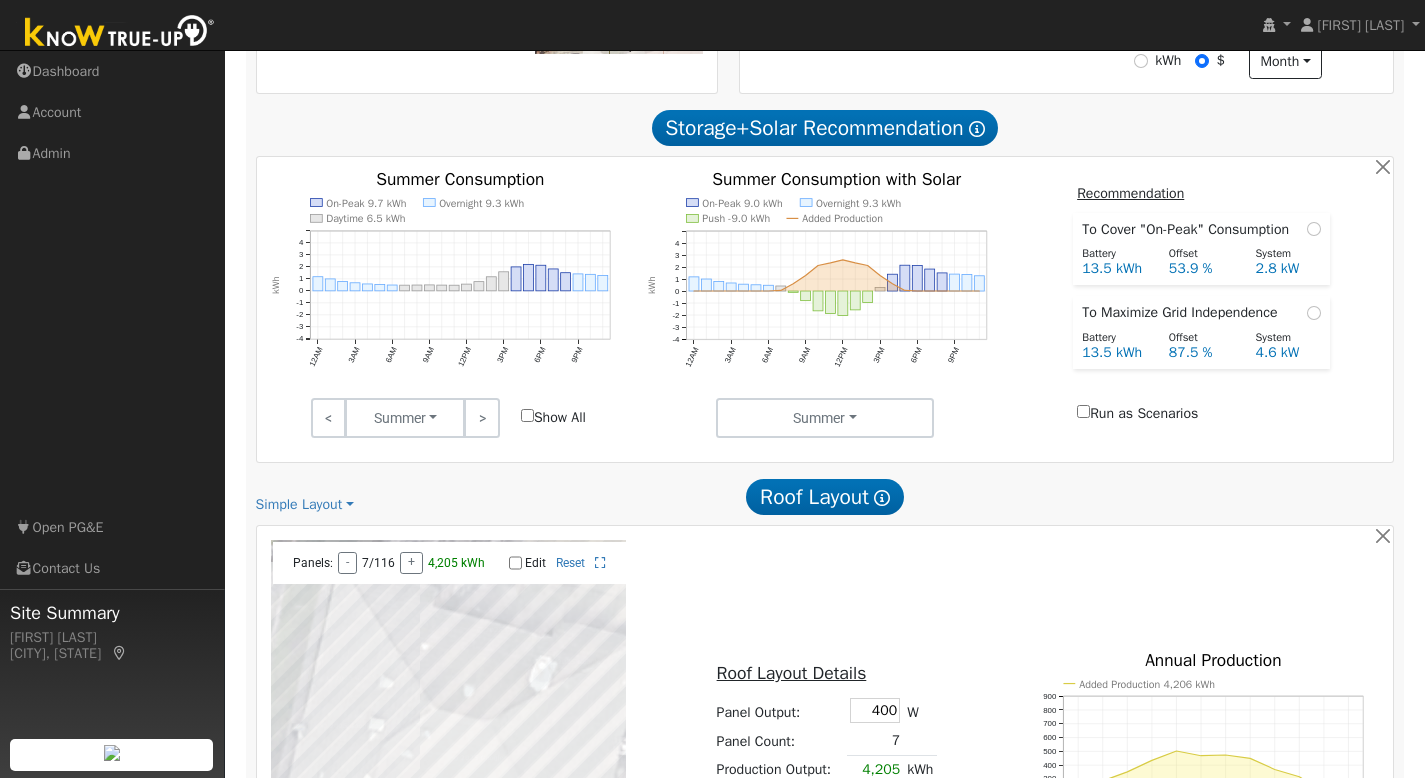 scroll, scrollTop: 1124, scrollLeft: 0, axis: vertical 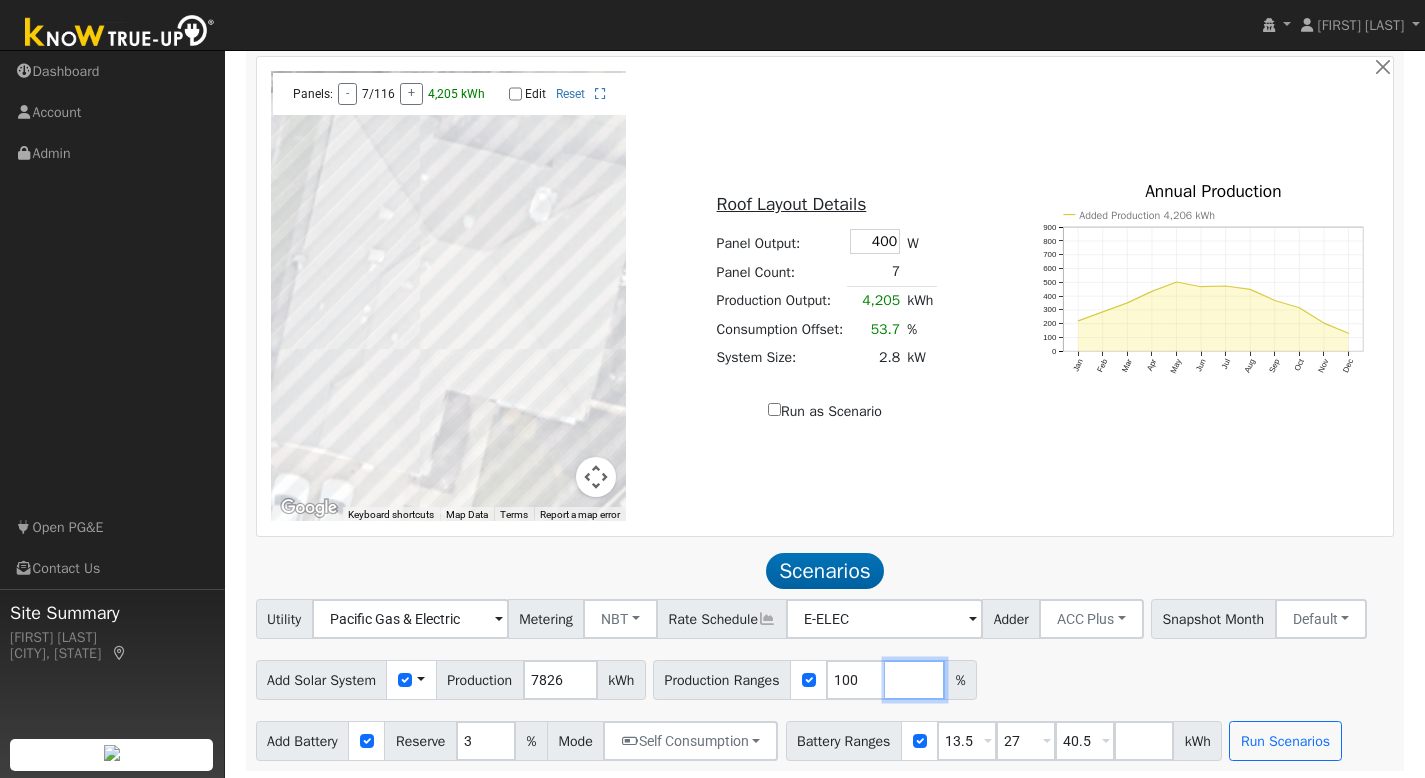click at bounding box center (915, 680) 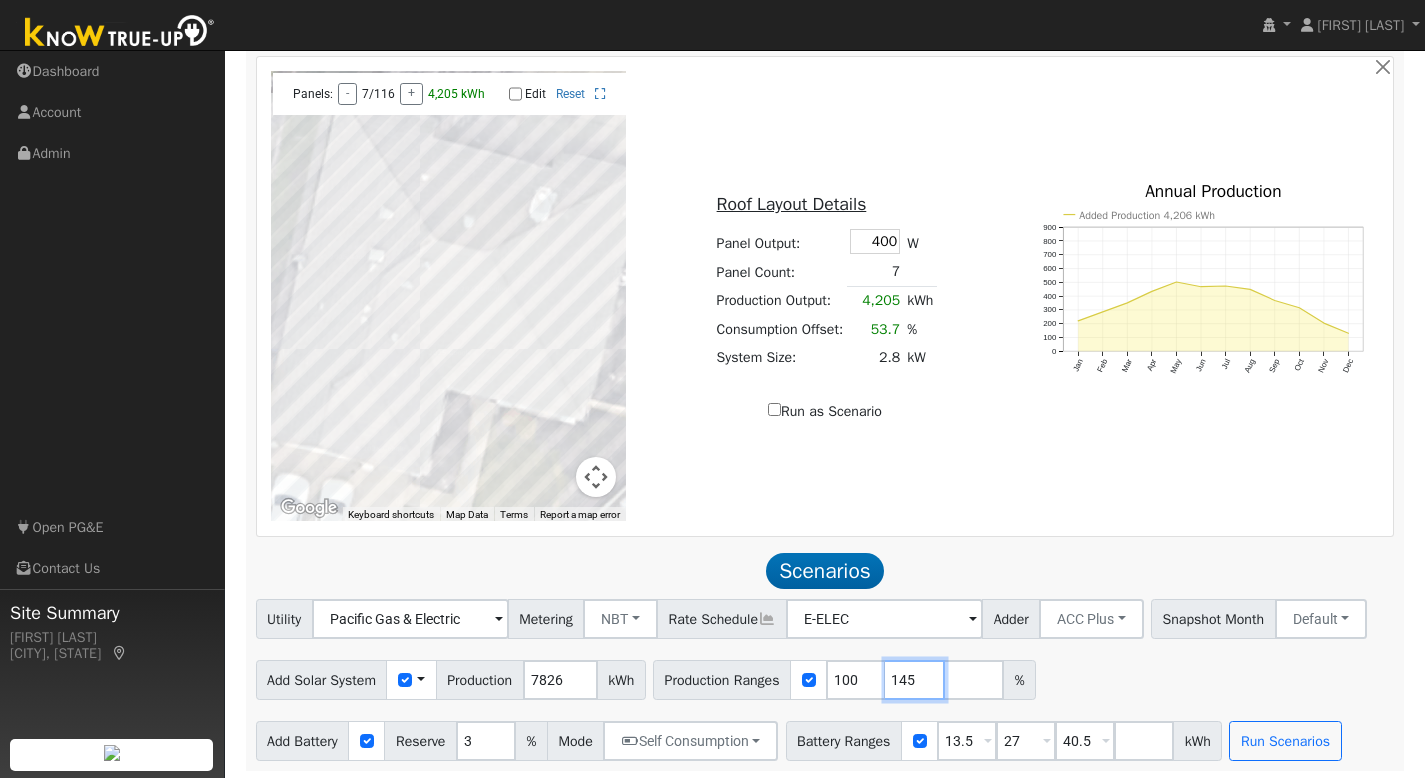 type on "145" 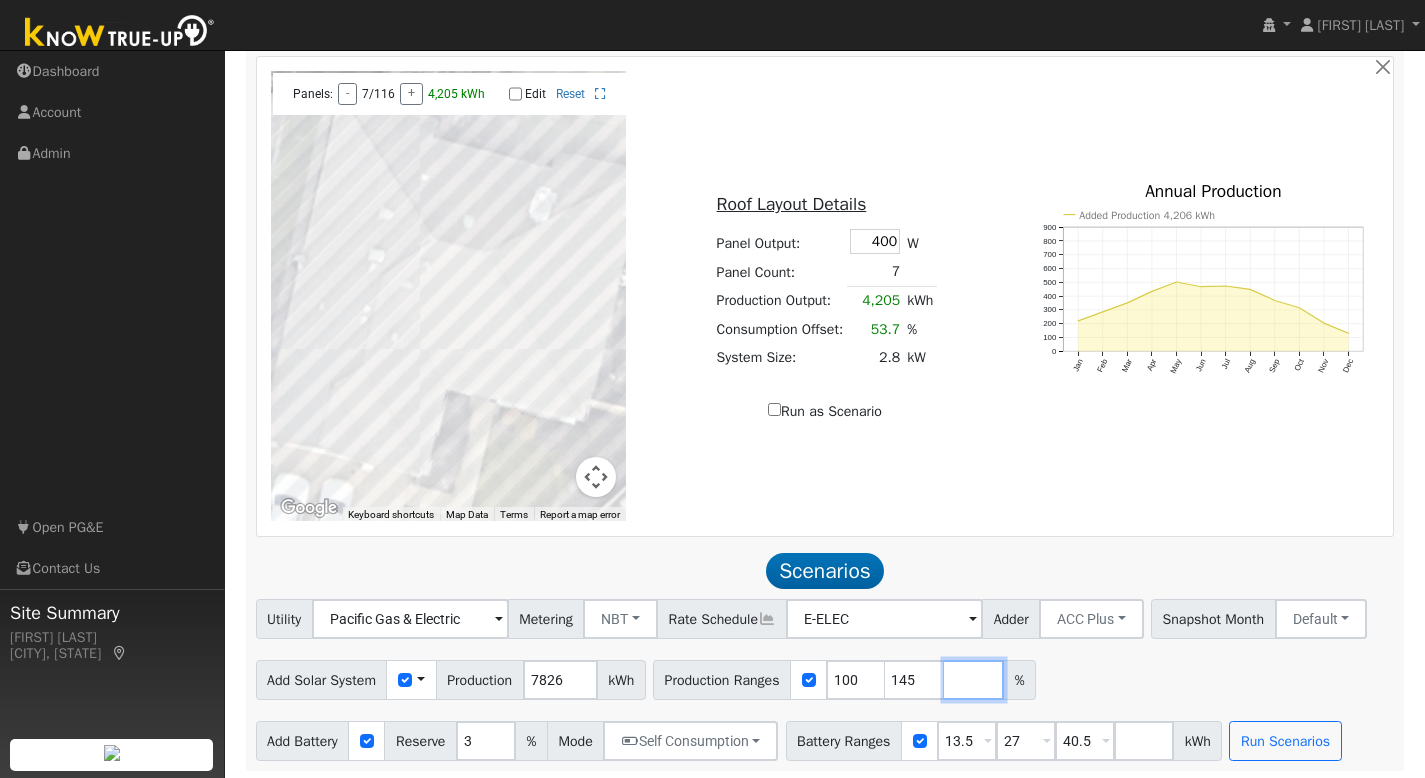 click at bounding box center (974, 680) 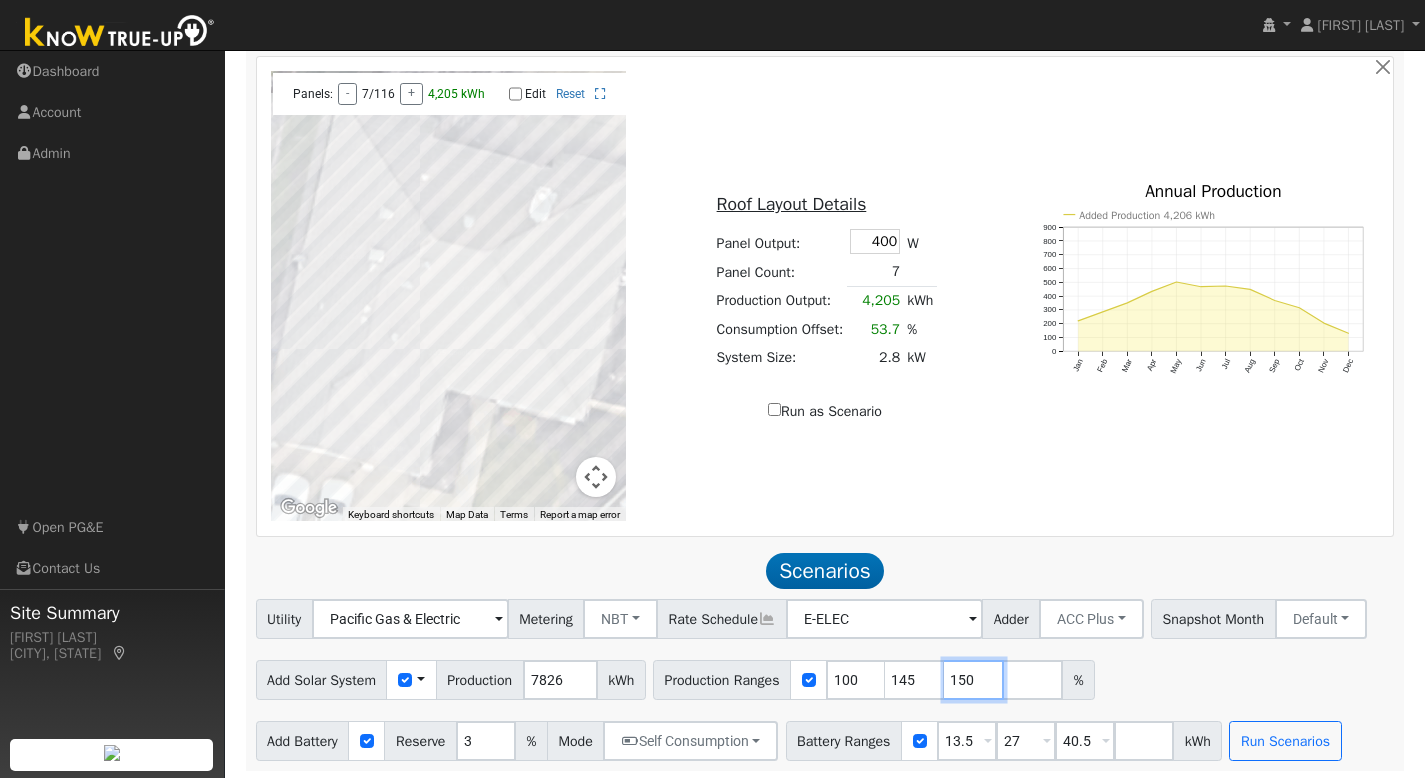 type on "150" 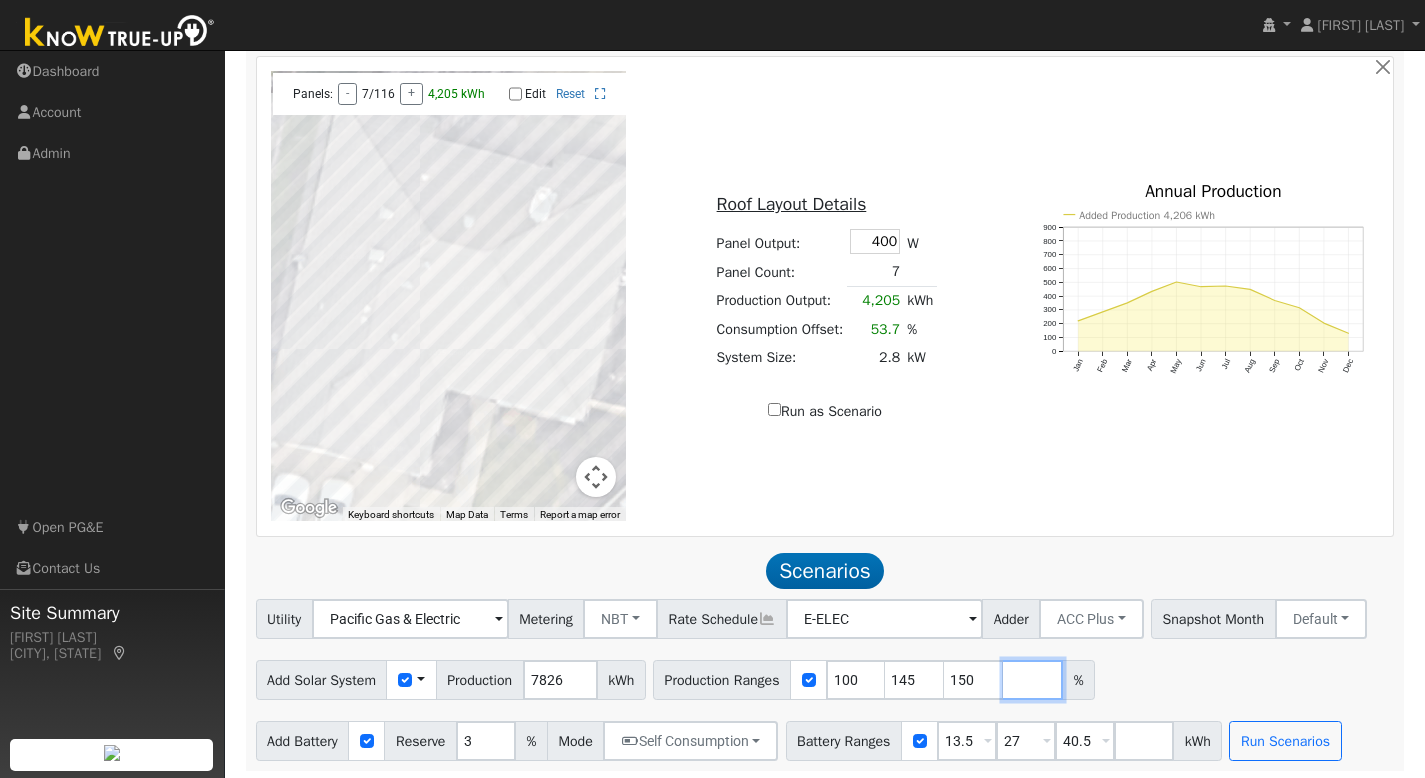 click at bounding box center (1033, 680) 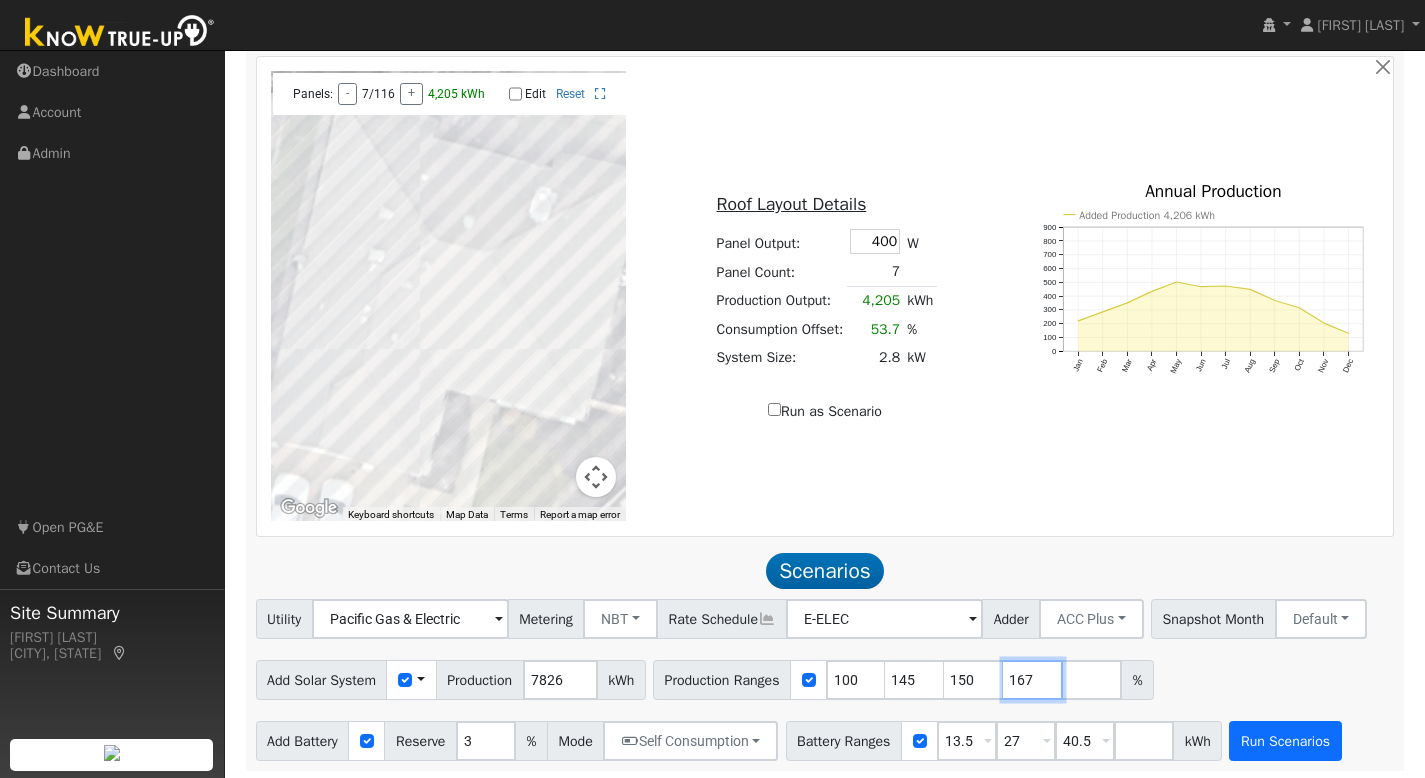 type on "167" 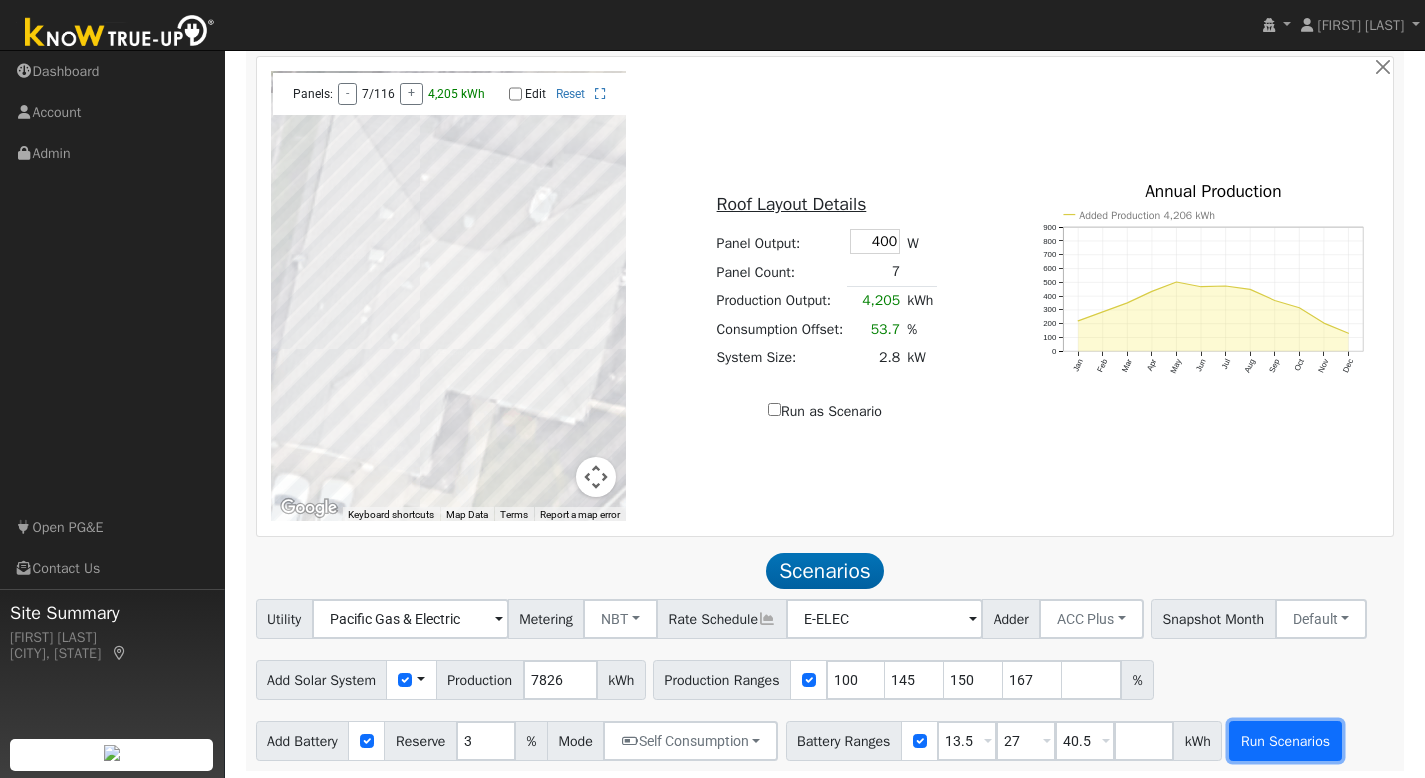 click on "Run Scenarios" at bounding box center (1285, 741) 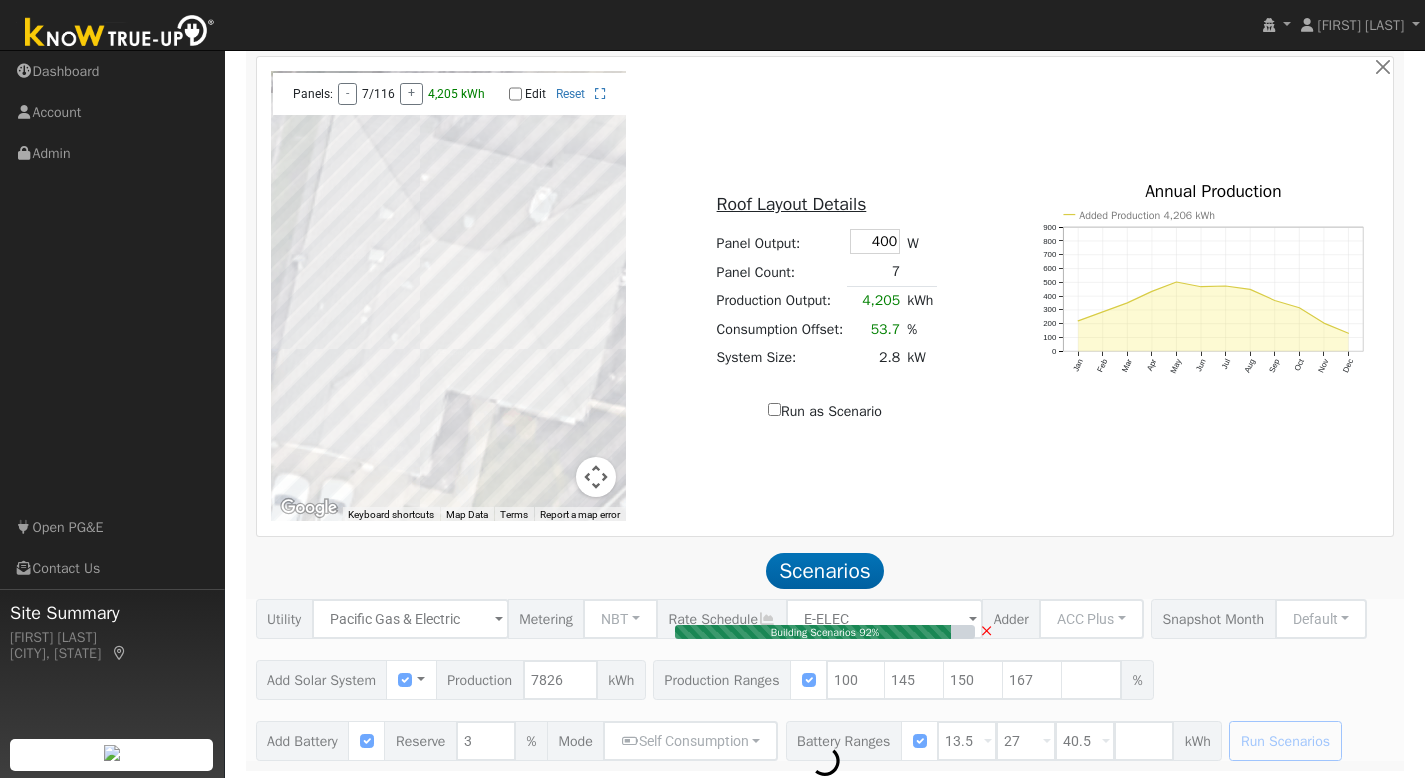 type on "7.8" 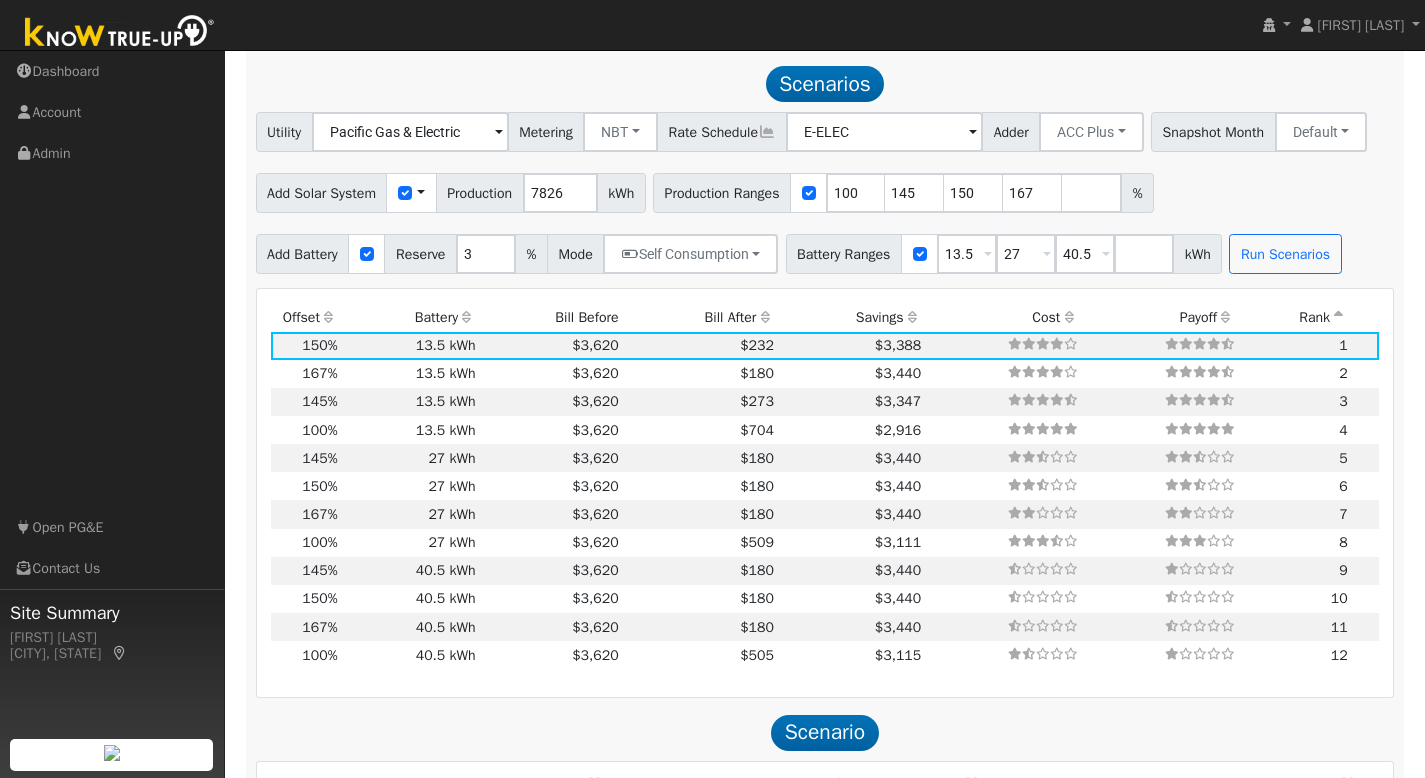 scroll, scrollTop: 1613, scrollLeft: 0, axis: vertical 